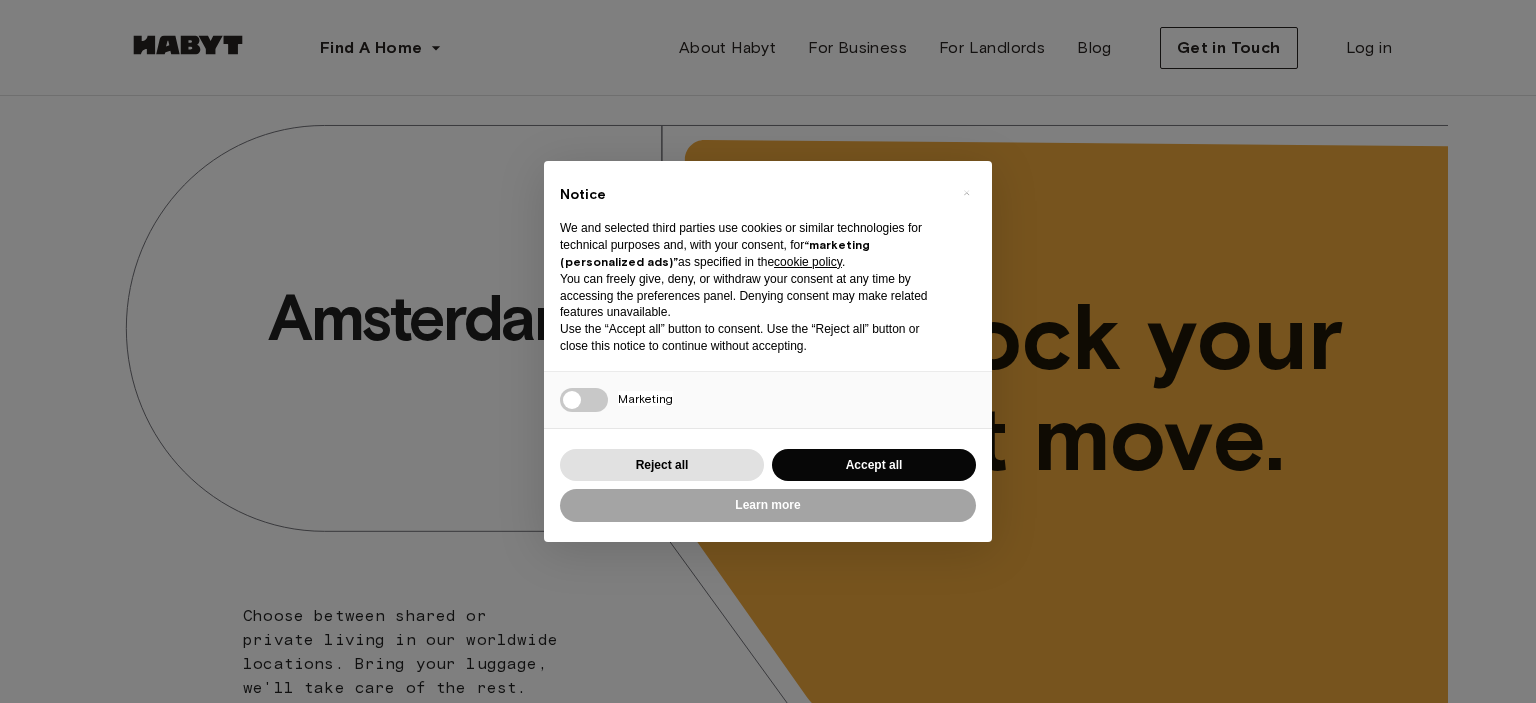 scroll, scrollTop: 0, scrollLeft: 0, axis: both 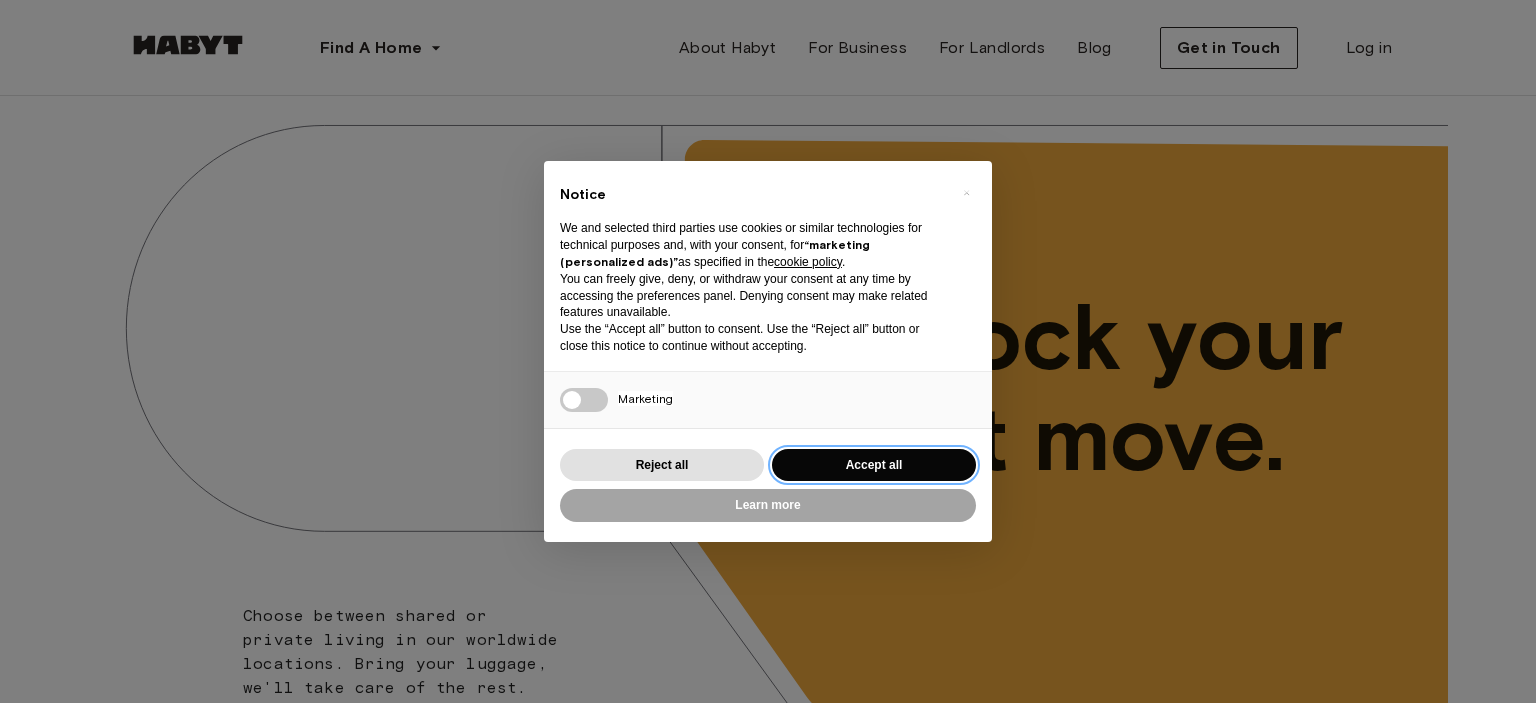 click on "Accept all" at bounding box center (874, 465) 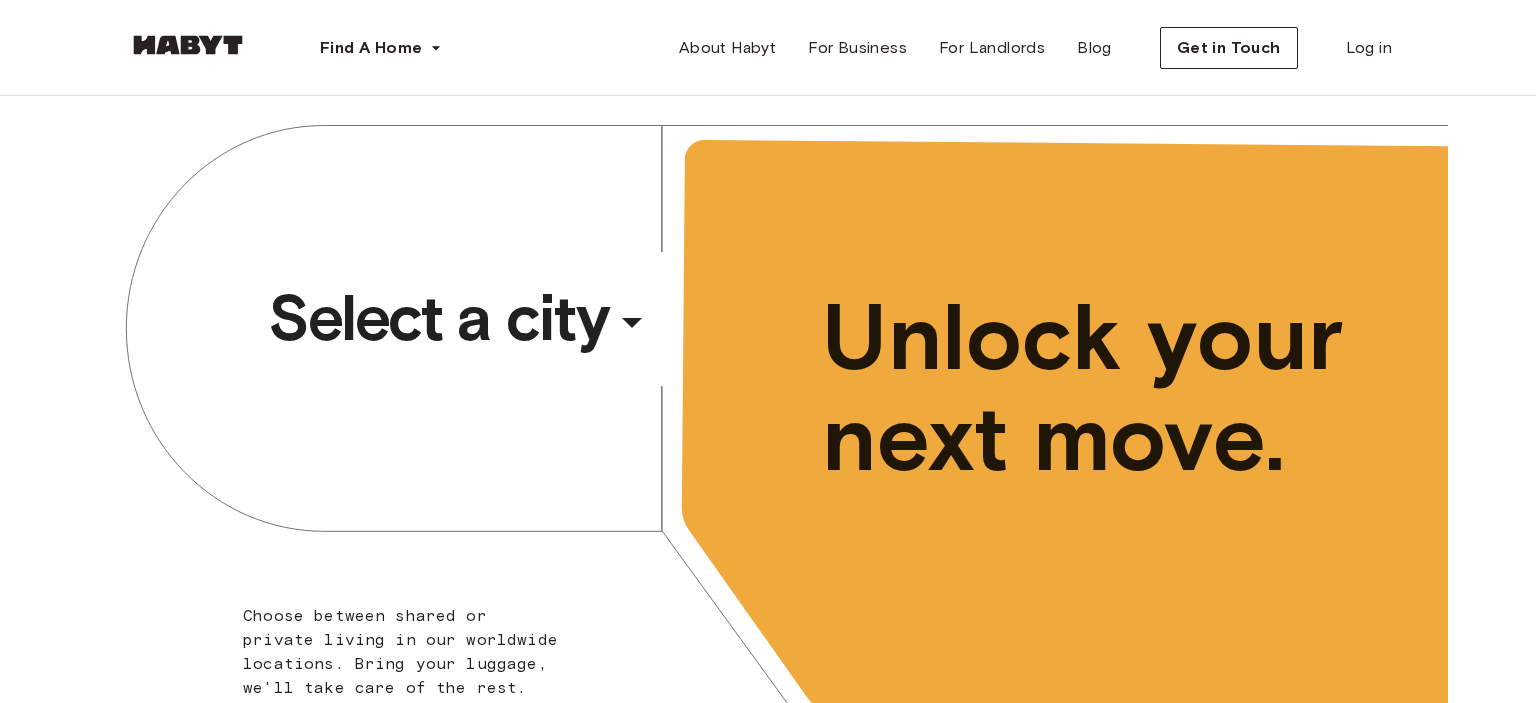 click on "​" at bounding box center (659, 338) 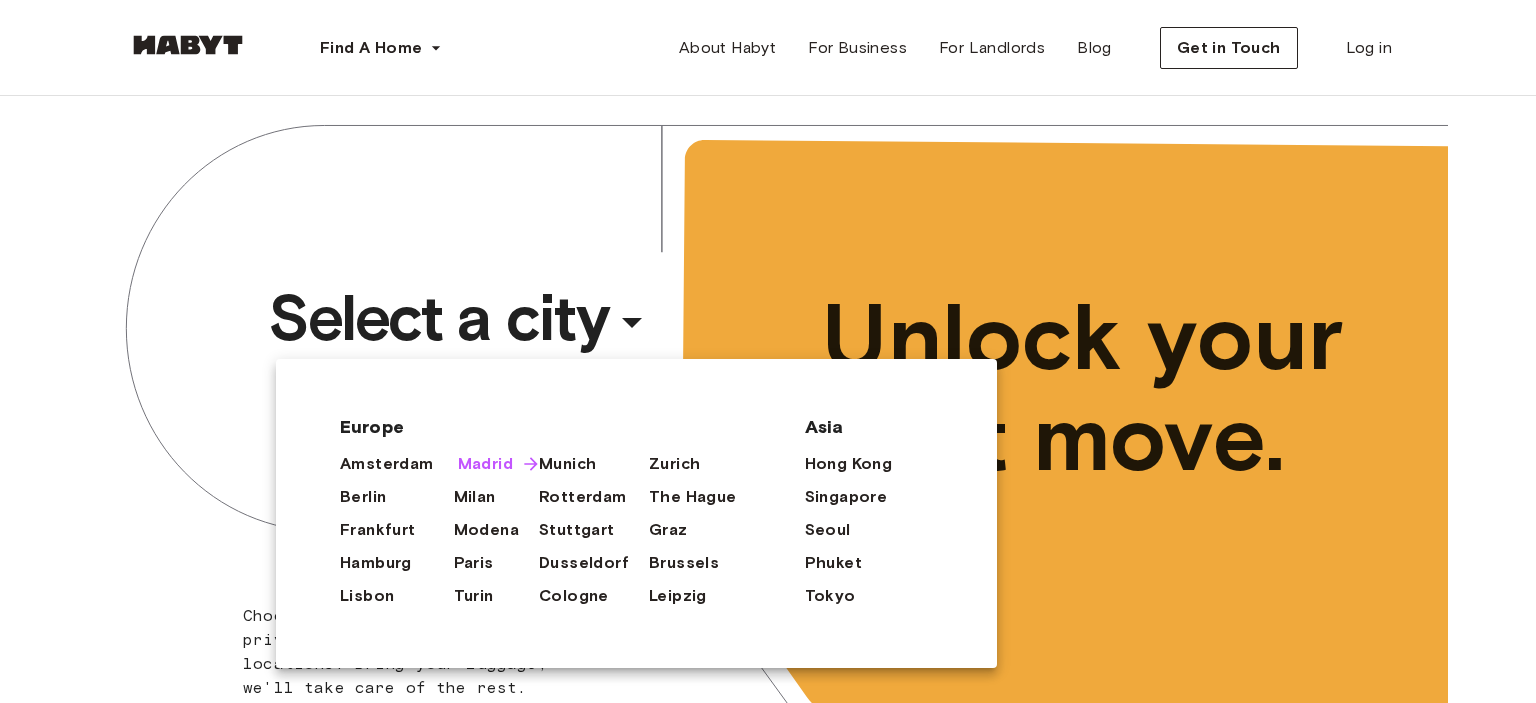 click on "Madrid" at bounding box center (485, 464) 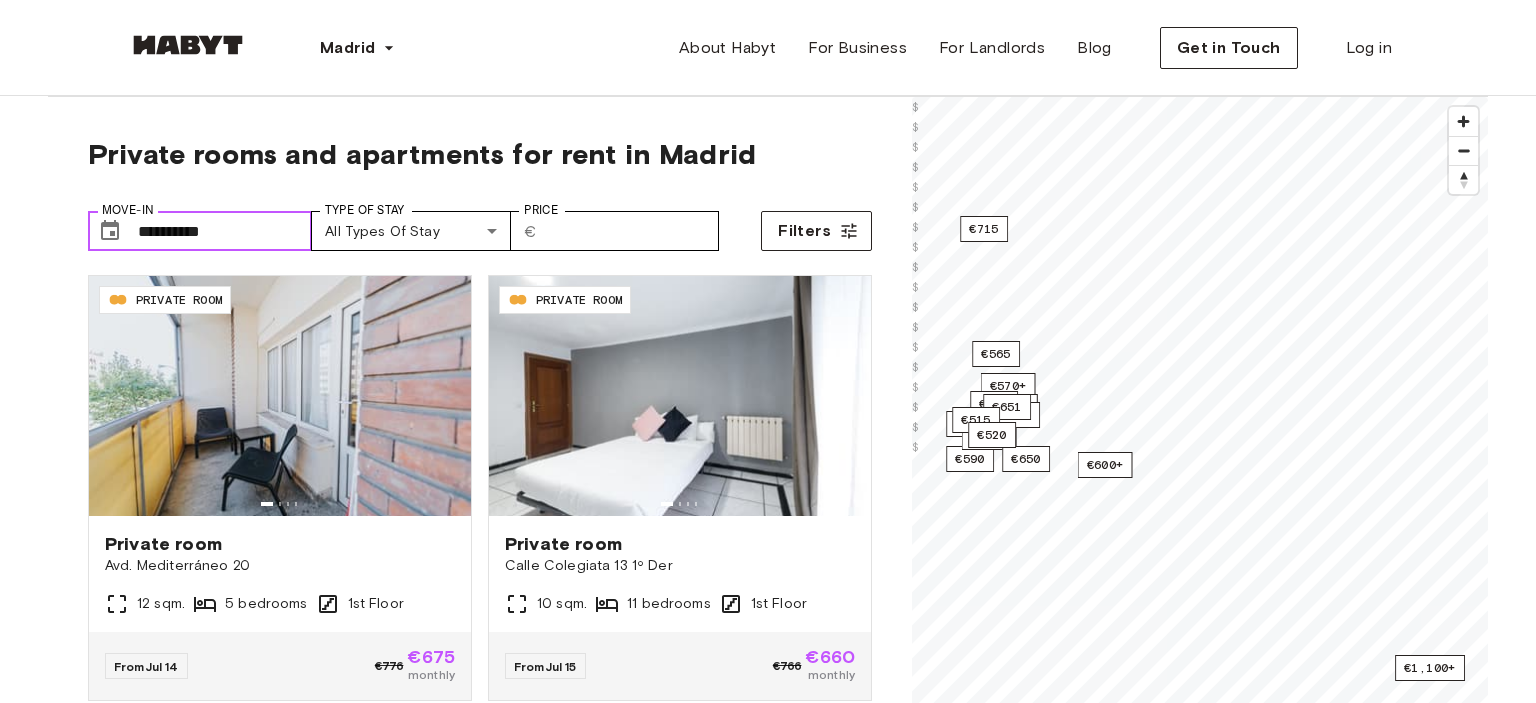 click on "**********" at bounding box center [225, 231] 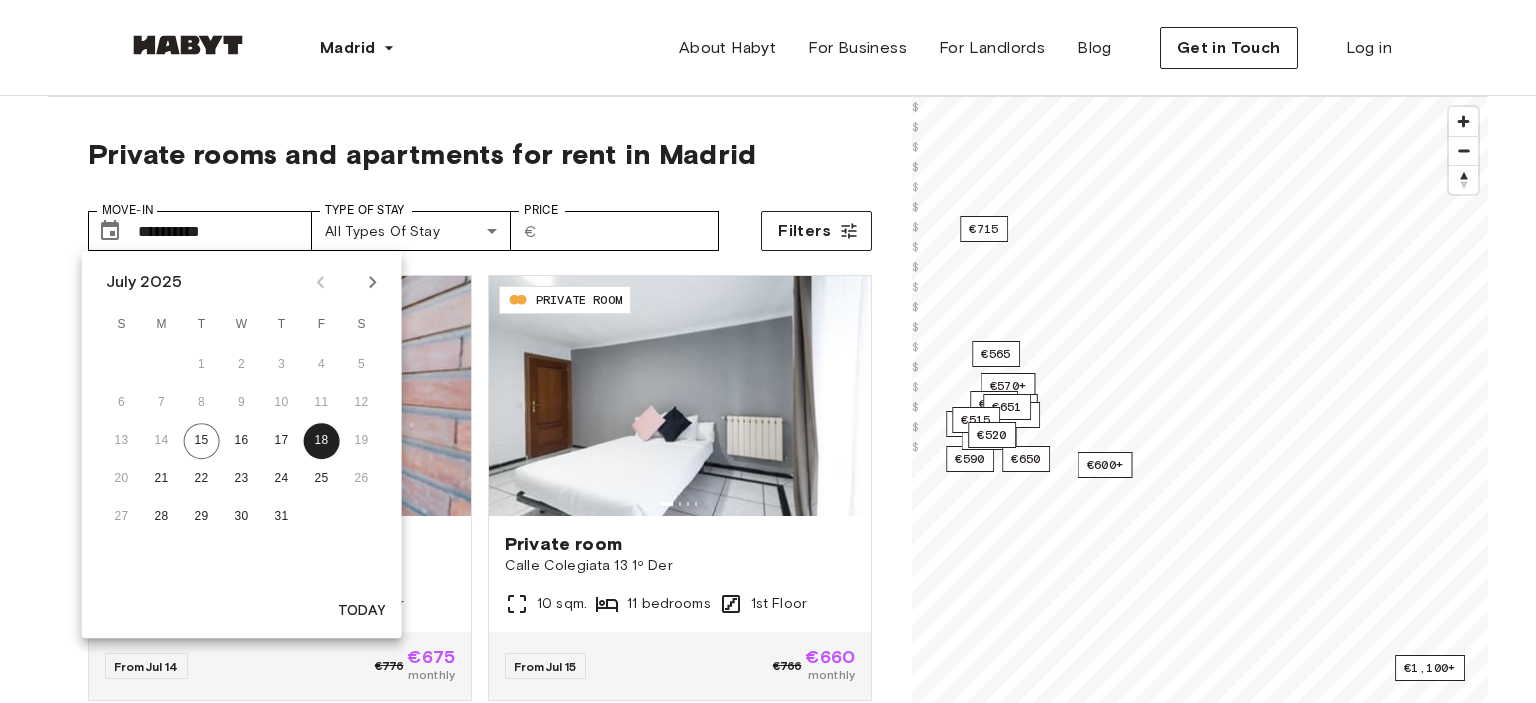 click 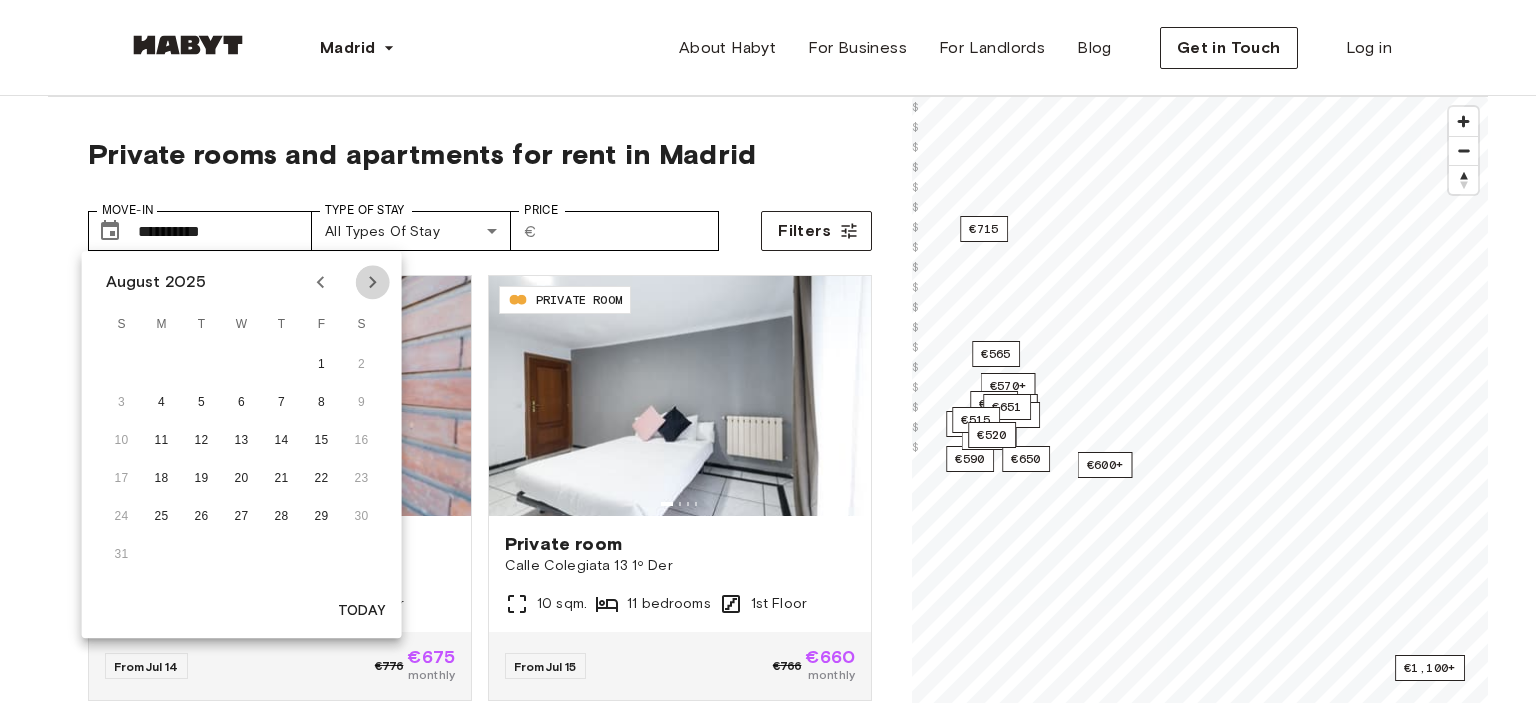 click 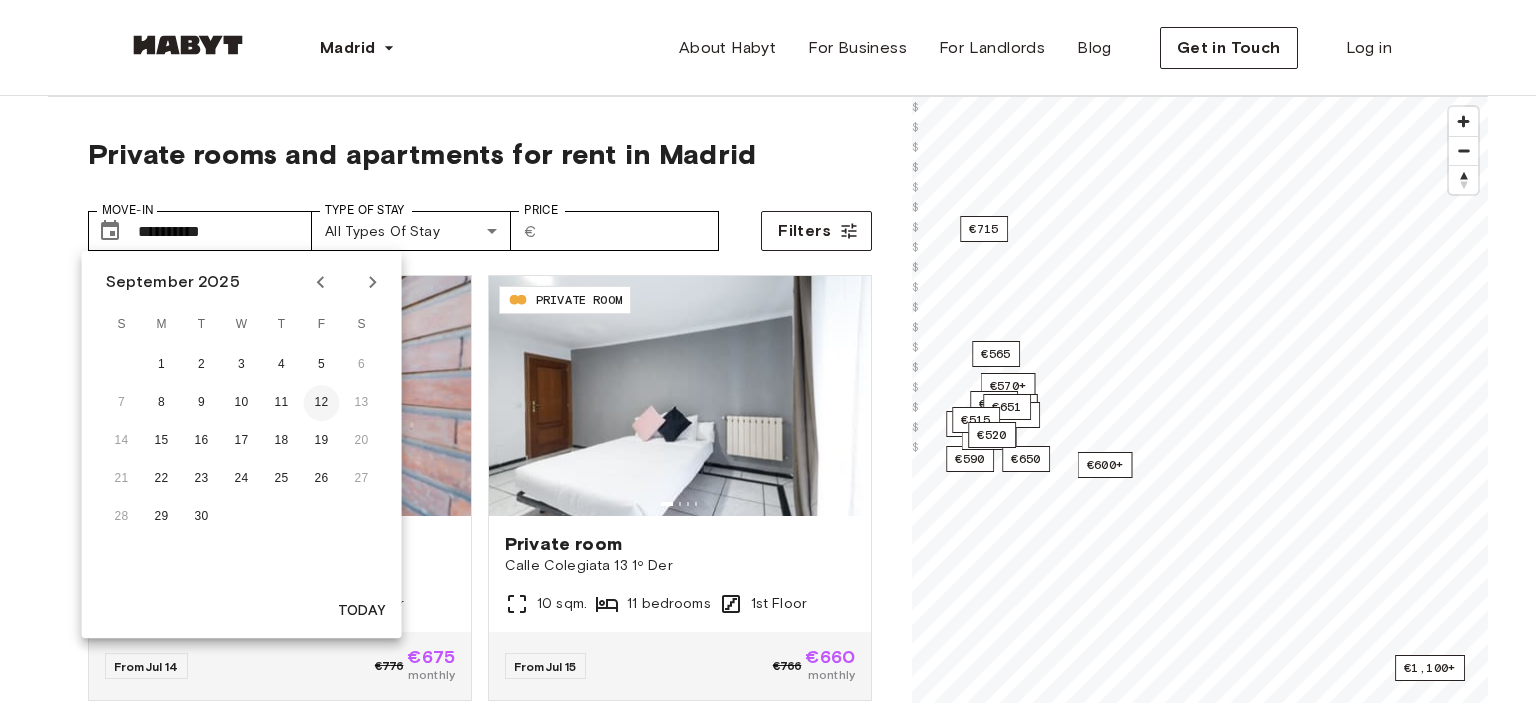 click on "12" at bounding box center (322, 403) 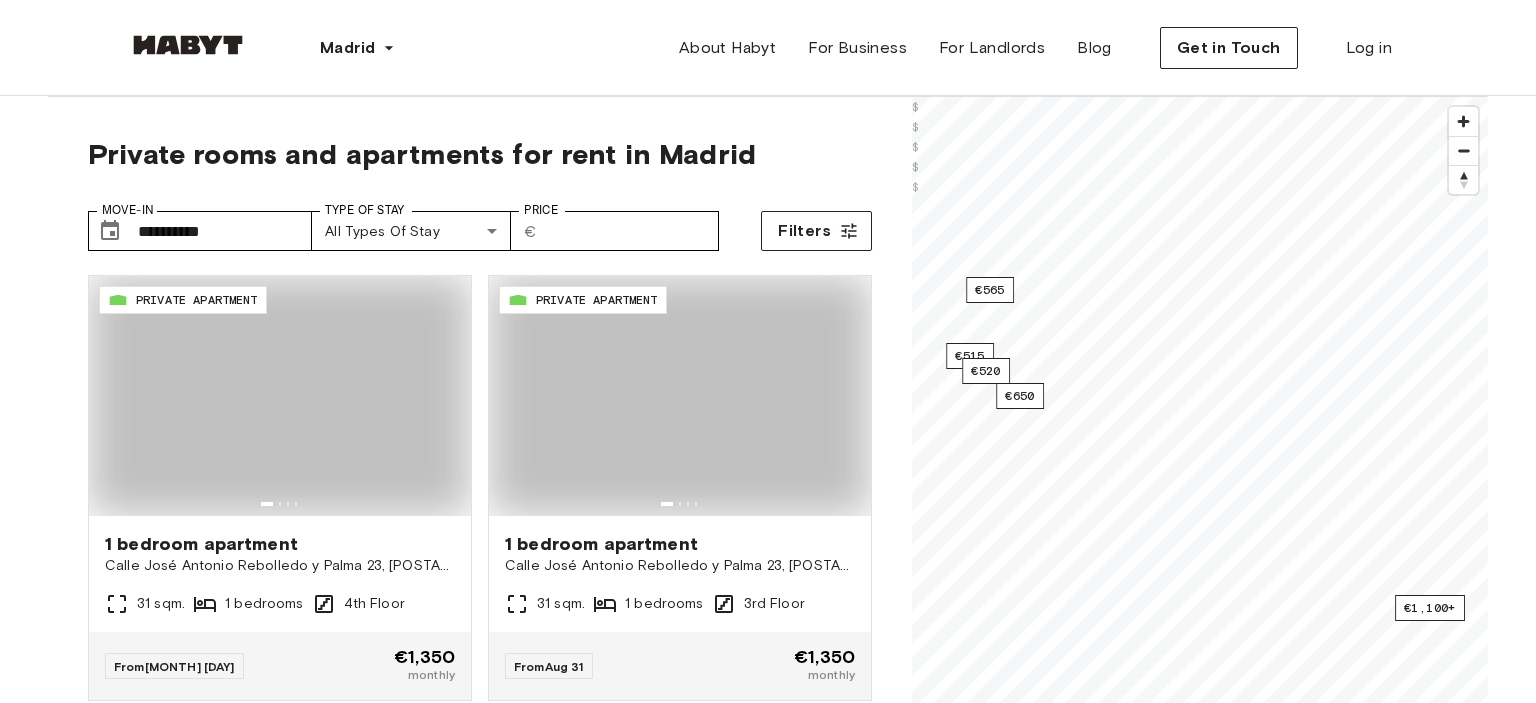 type on "**********" 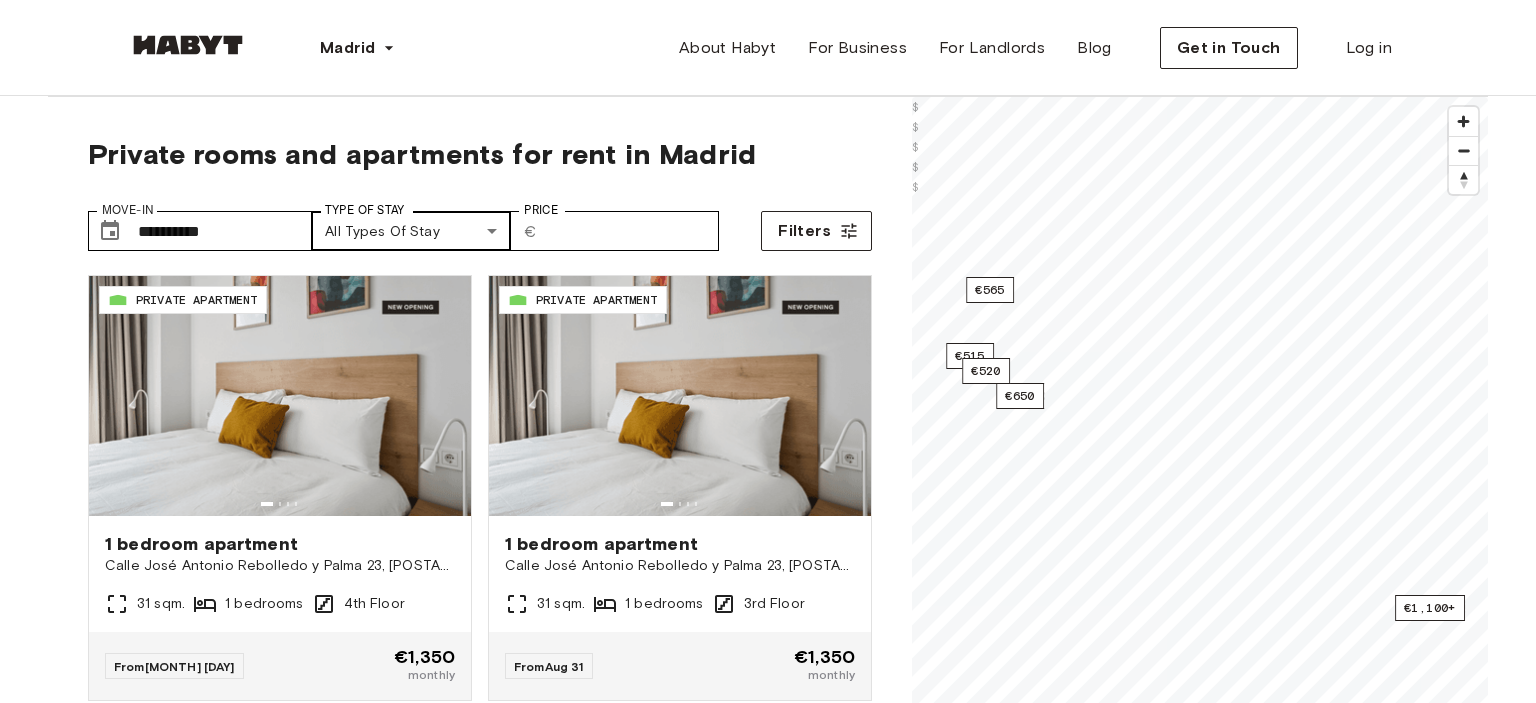 click on "**********" at bounding box center (768, 2403) 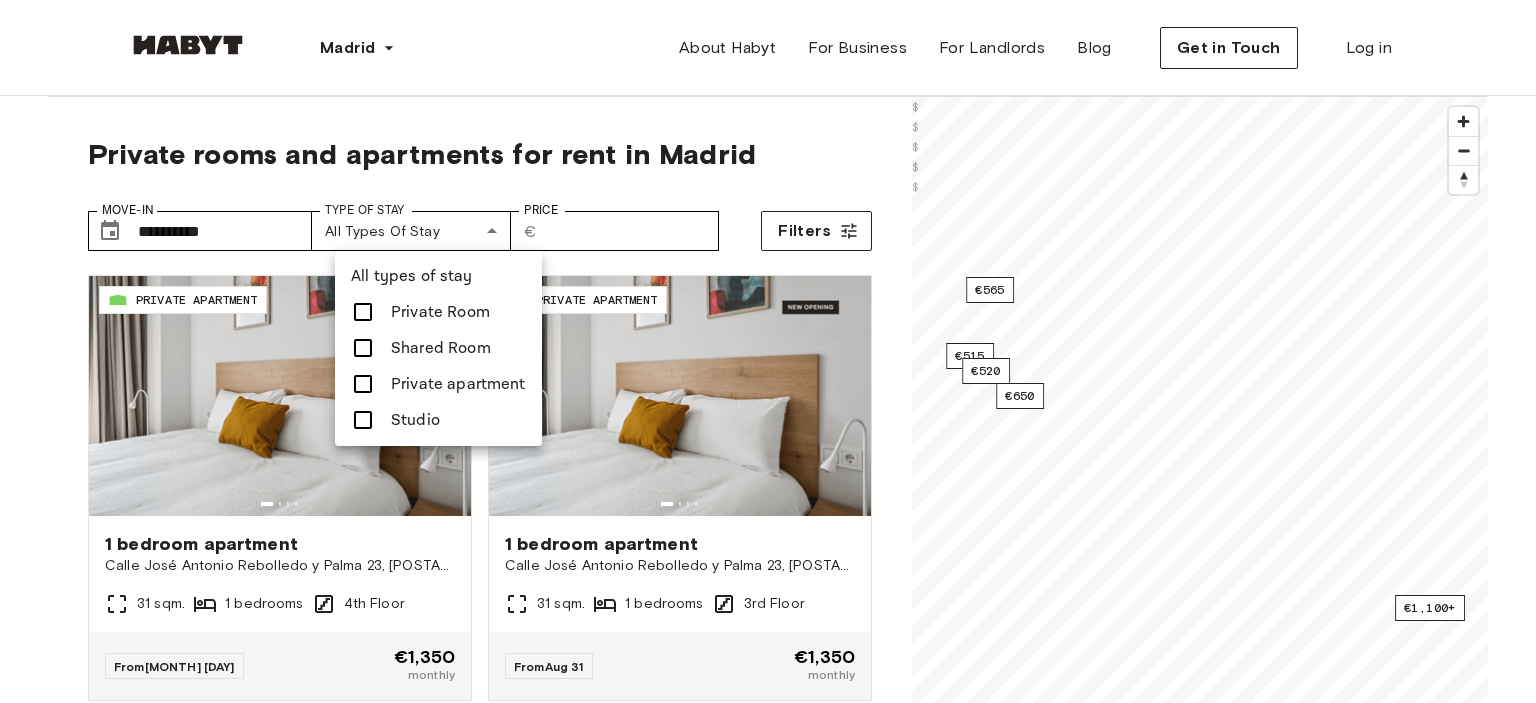 click on "Private apartment" at bounding box center [458, 384] 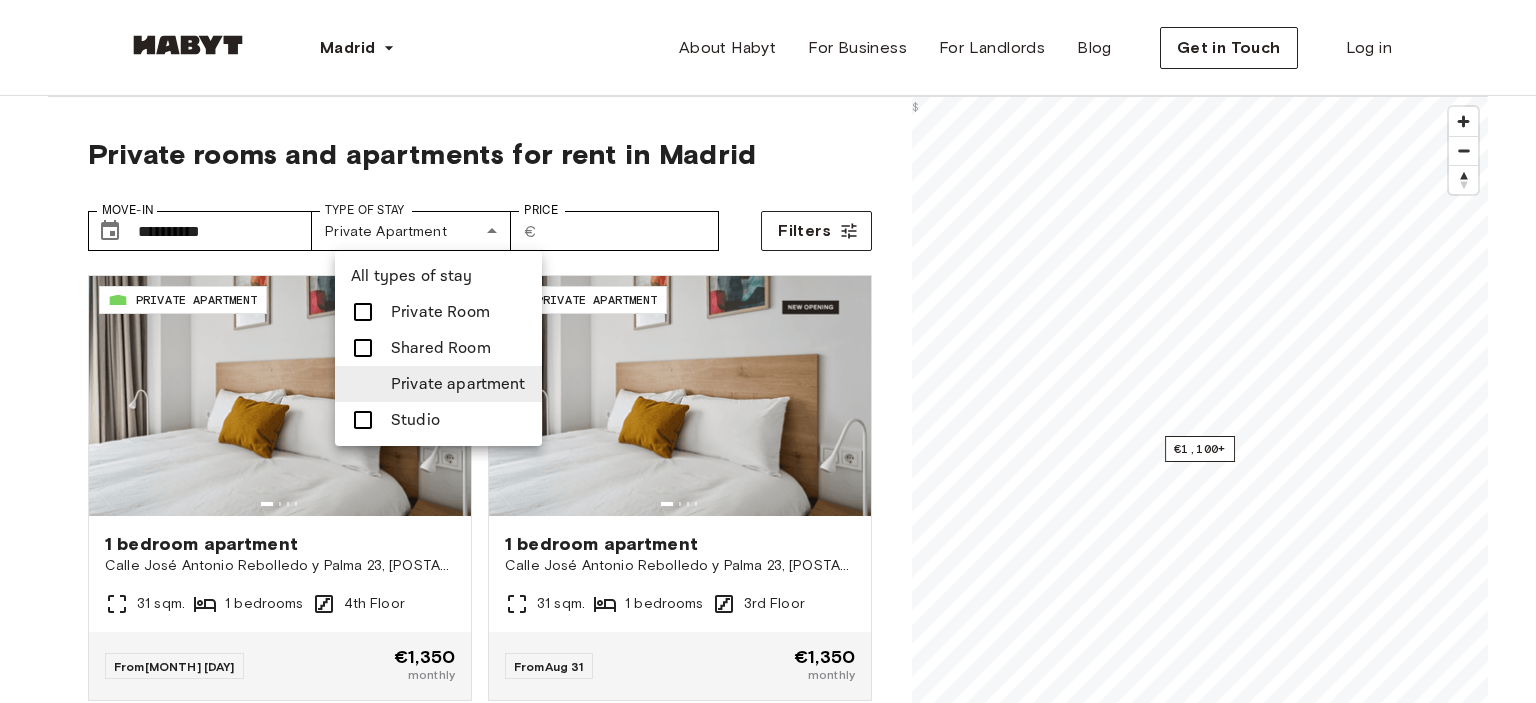 type on "**********" 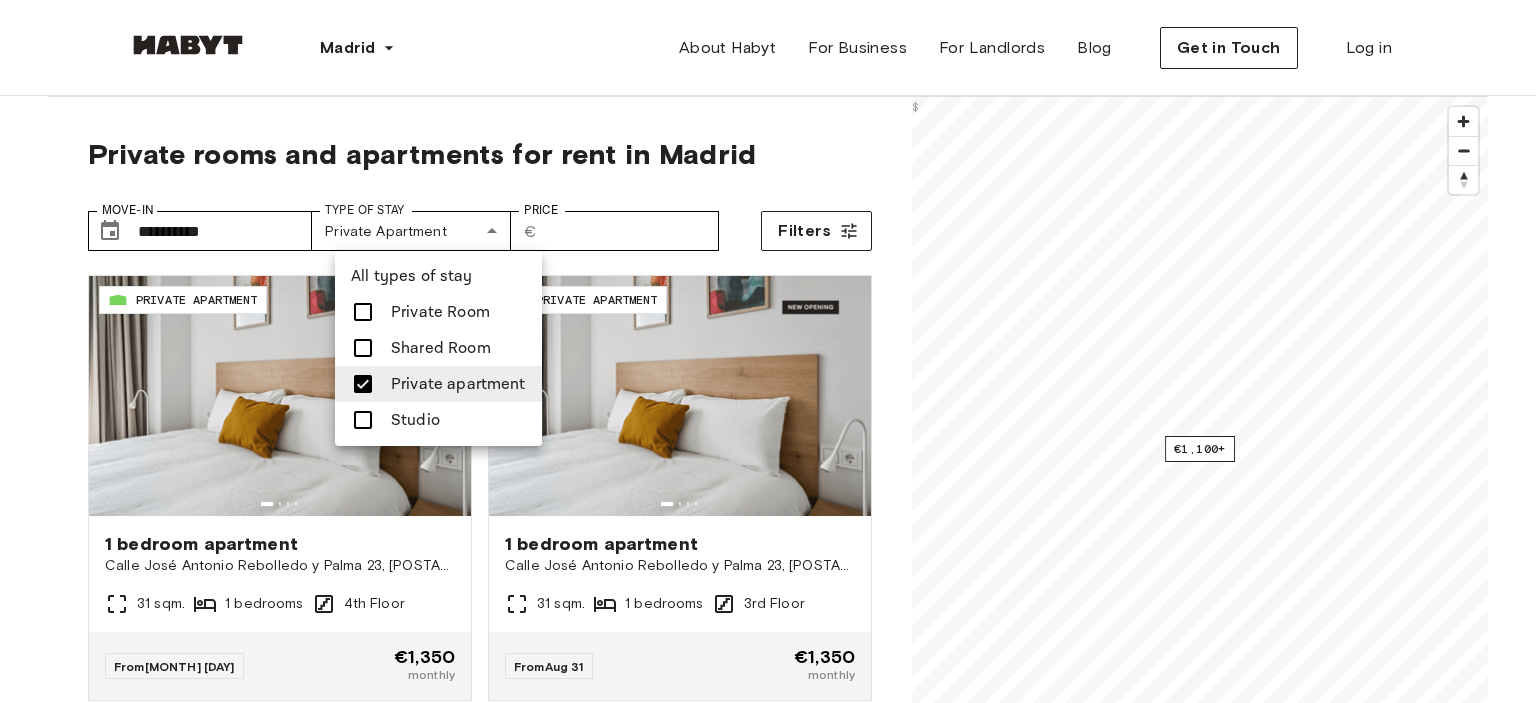 click at bounding box center (768, 351) 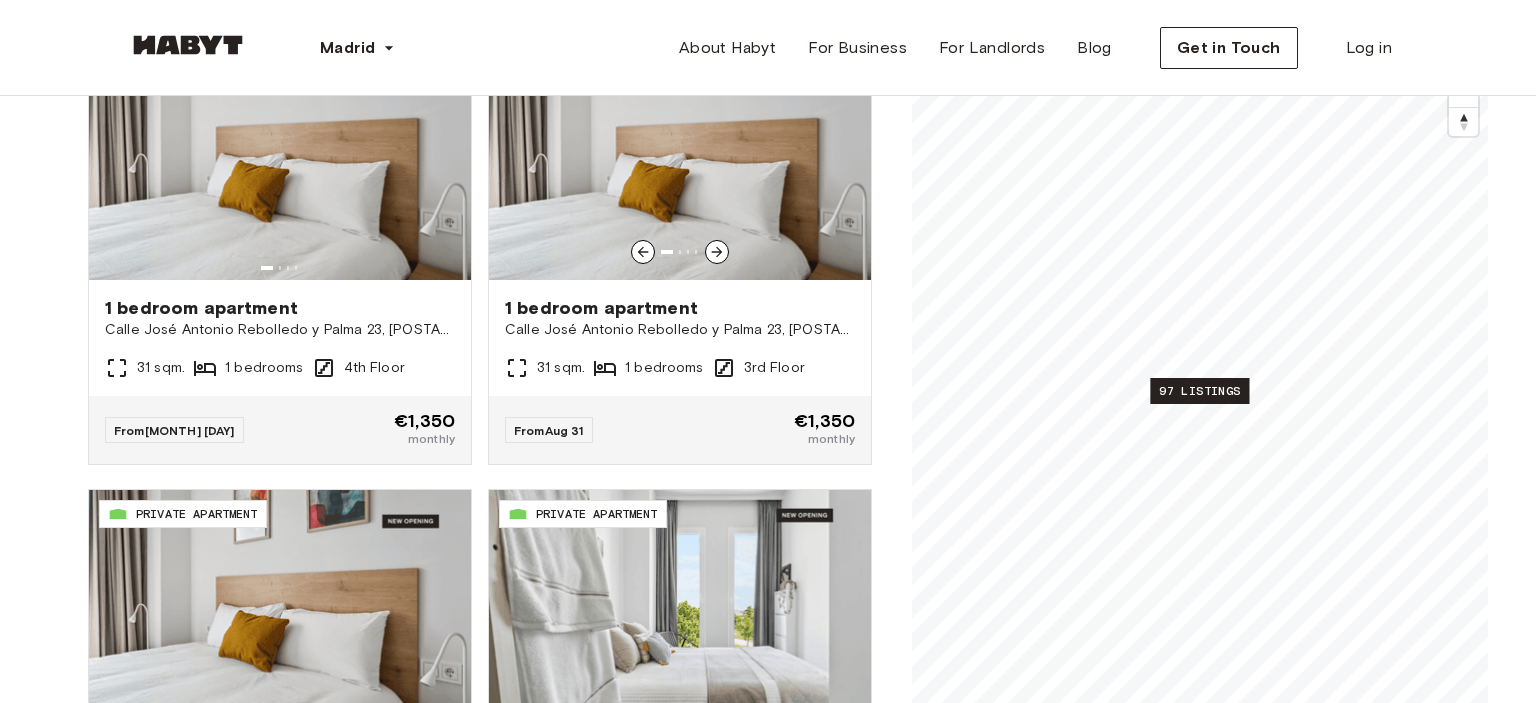 scroll, scrollTop: 259, scrollLeft: 0, axis: vertical 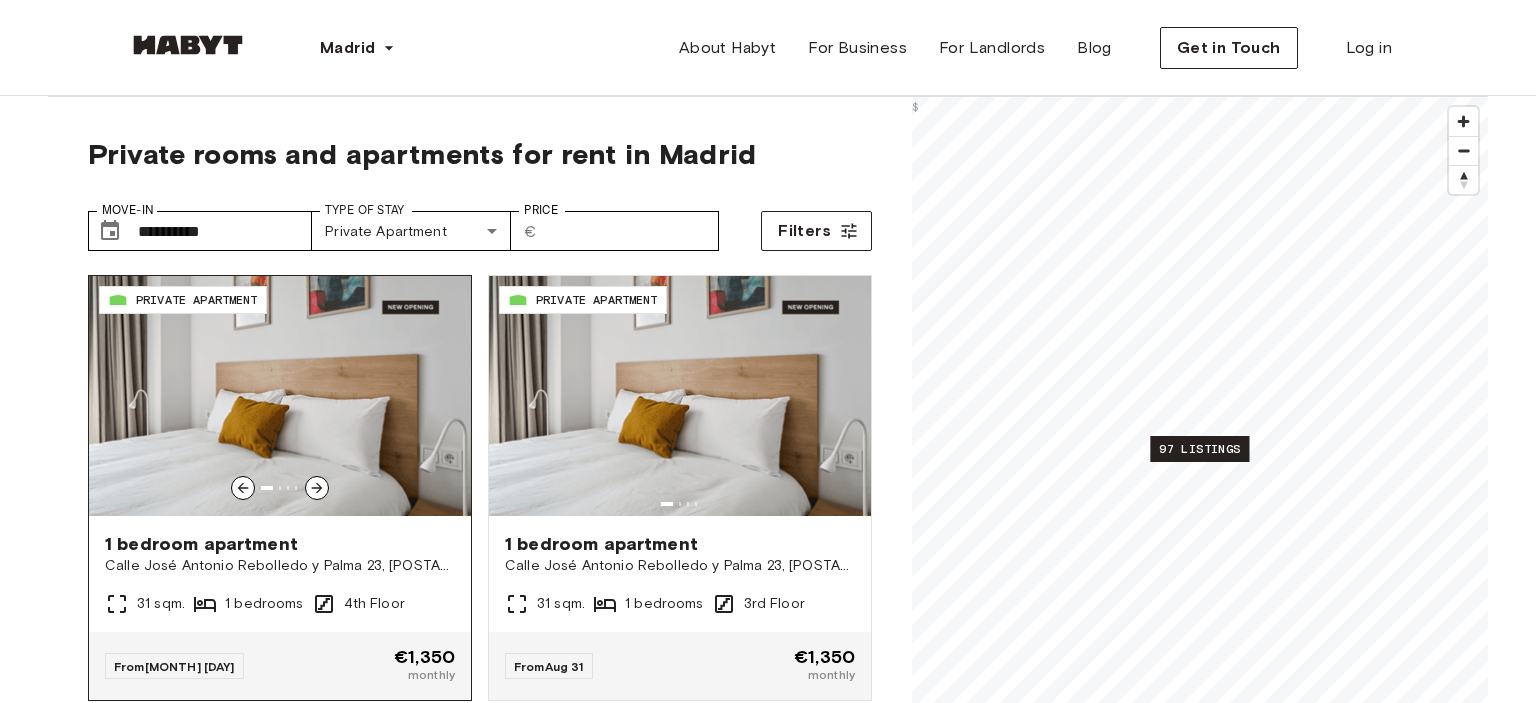 click 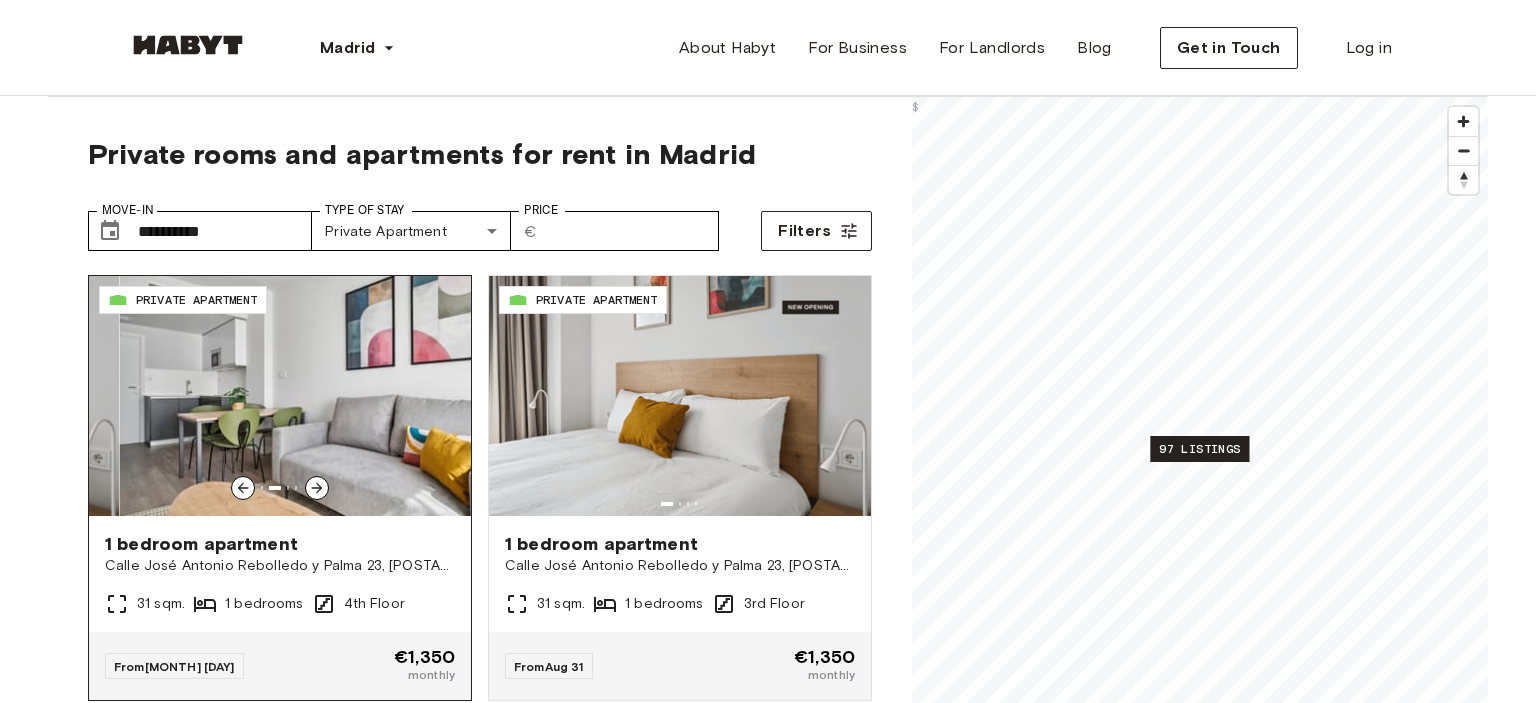 click 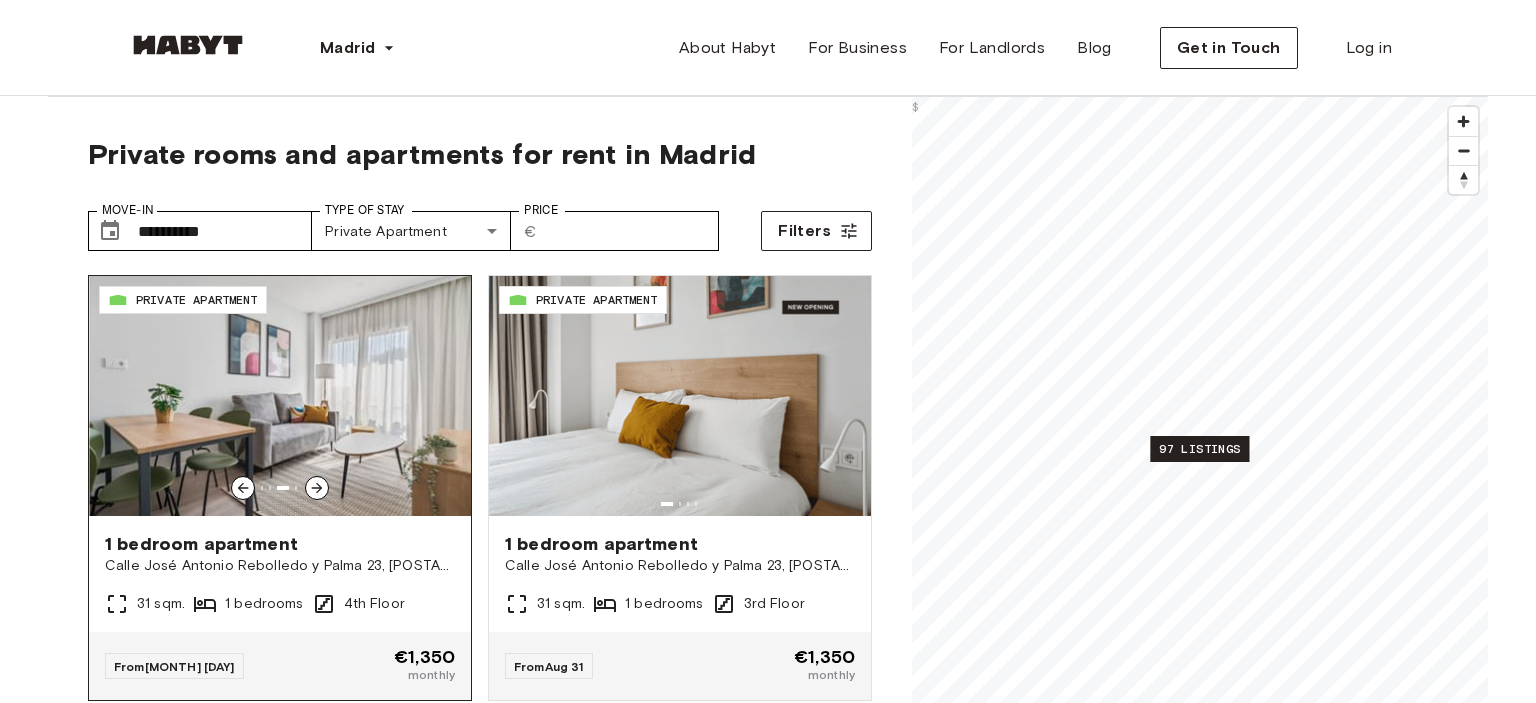 click 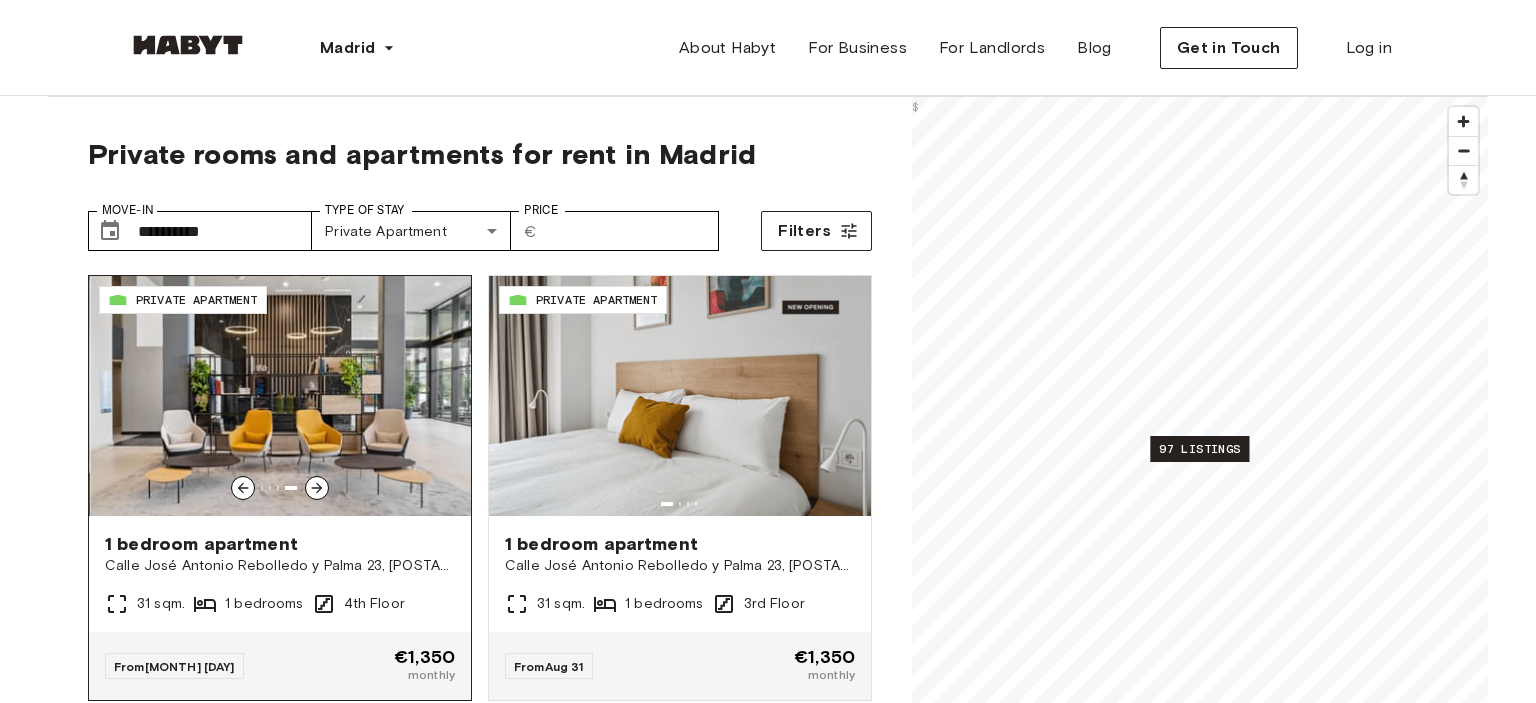click 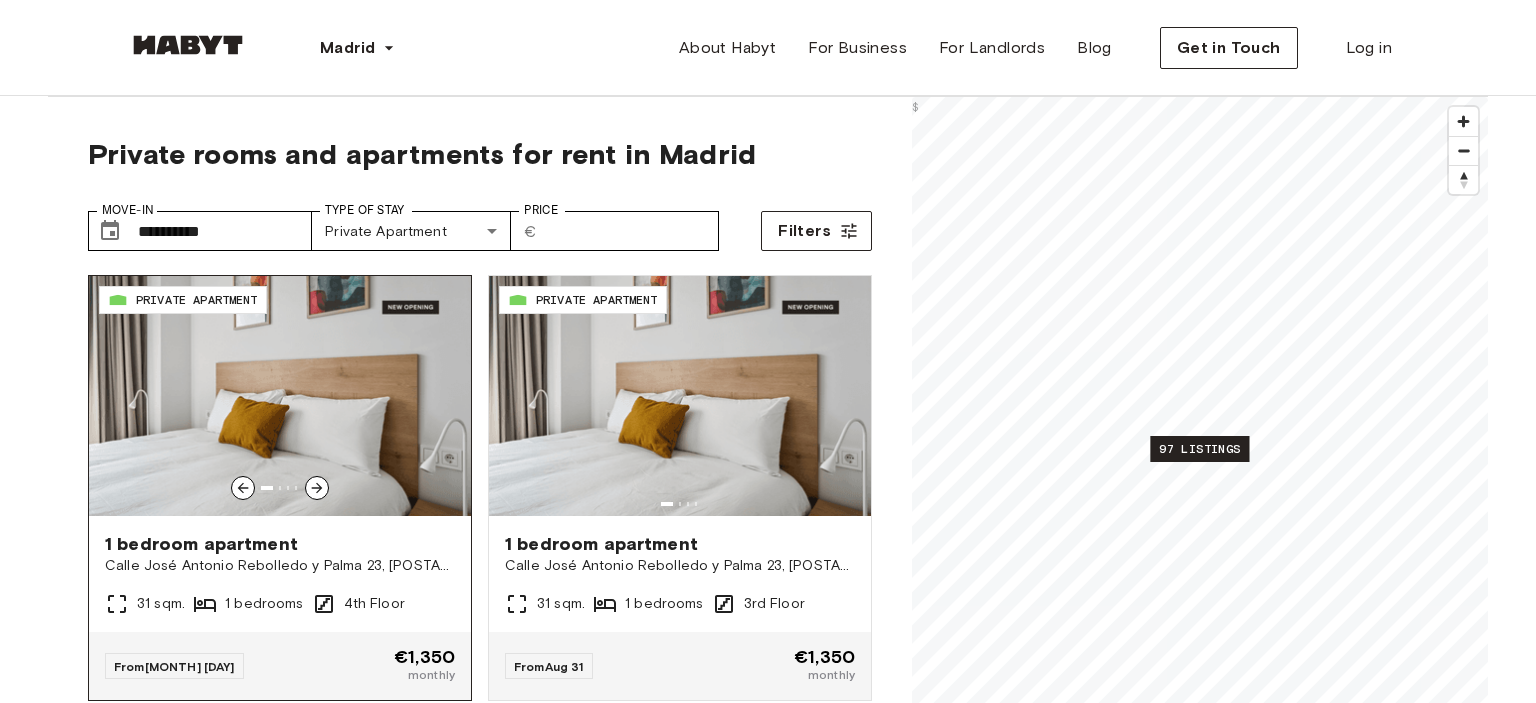 click 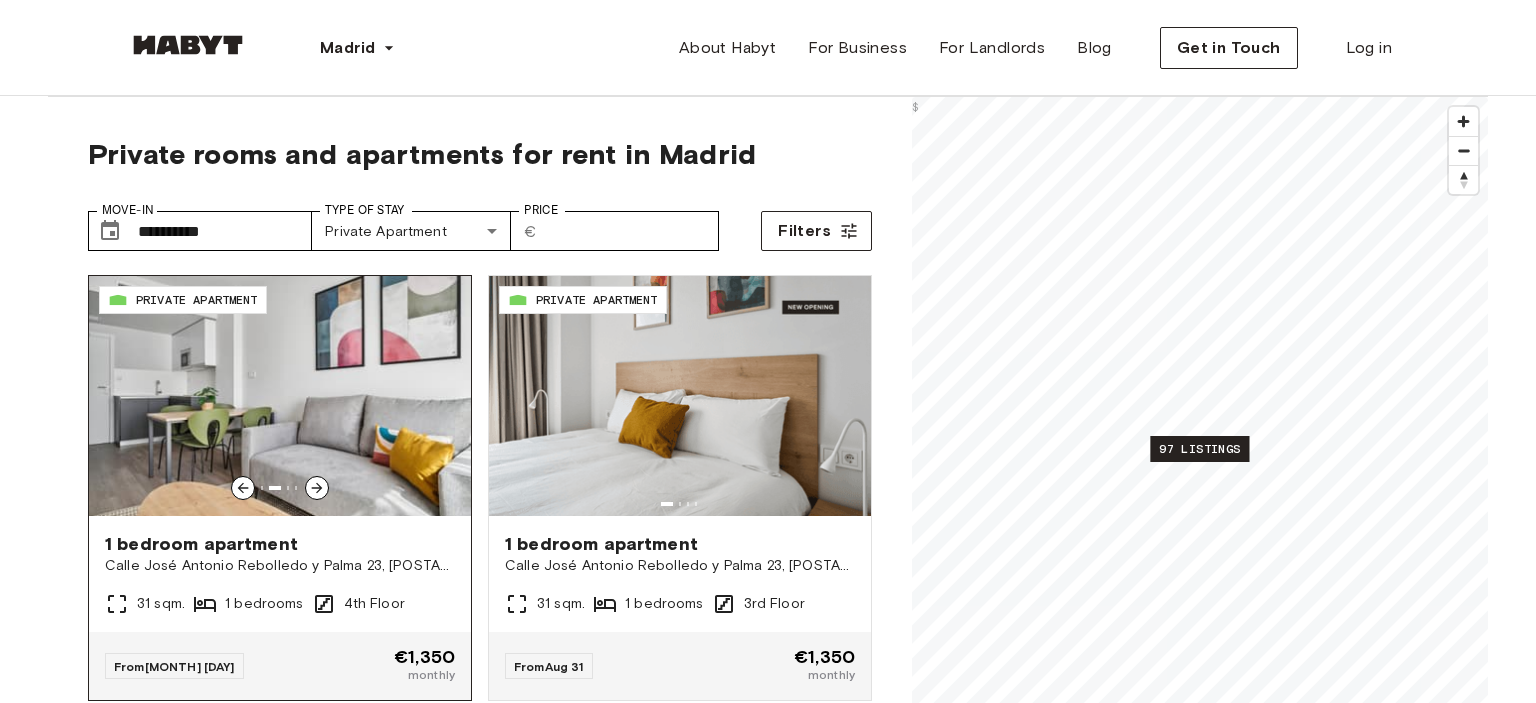 click at bounding box center [317, 488] 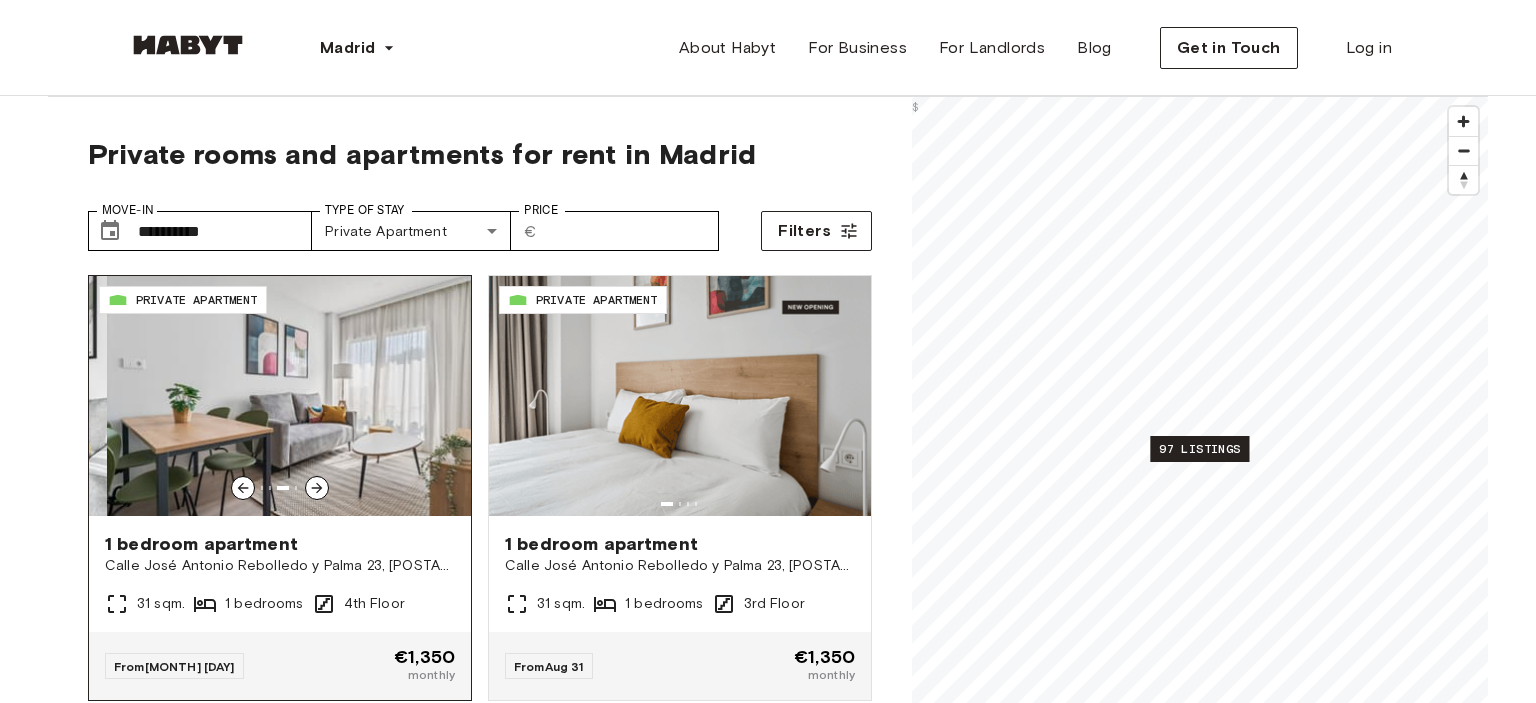 click at bounding box center (317, 488) 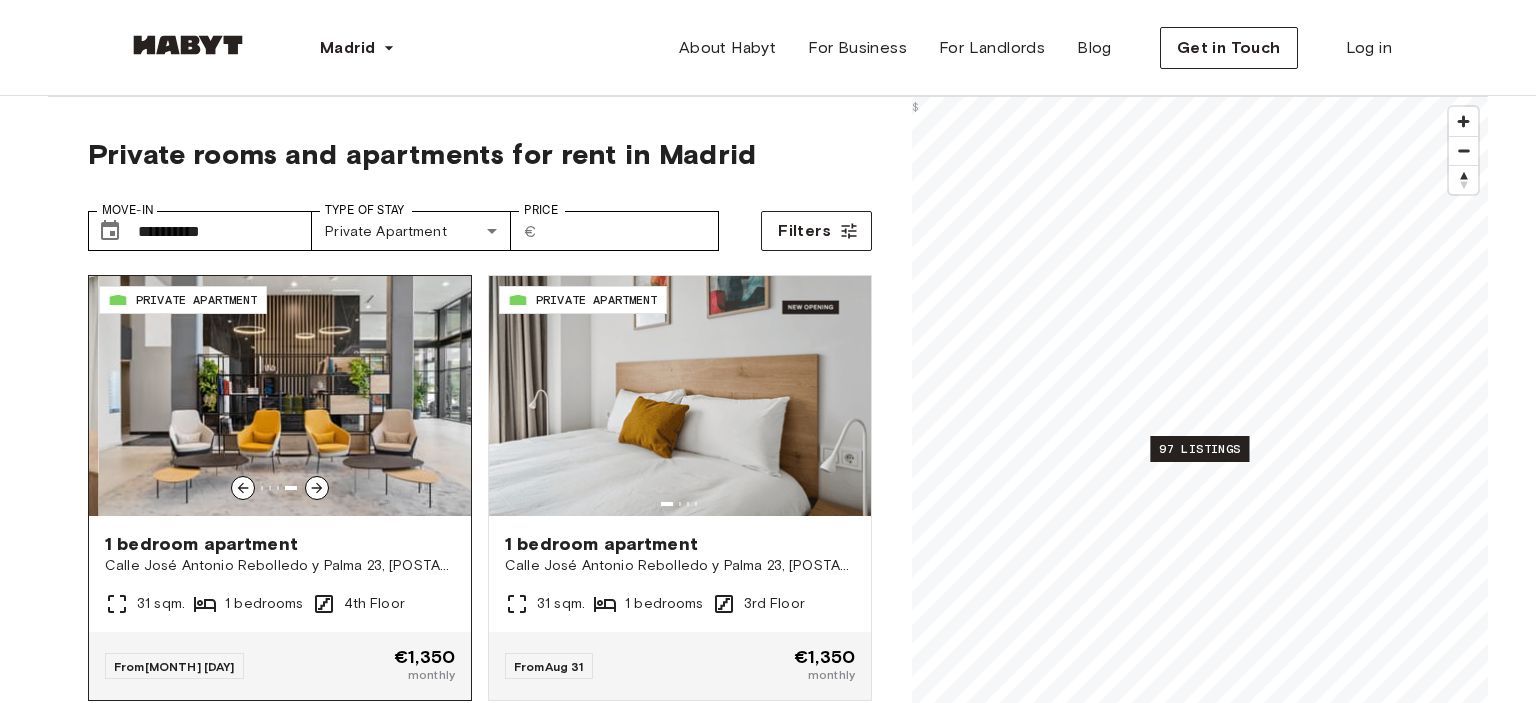 click at bounding box center (317, 488) 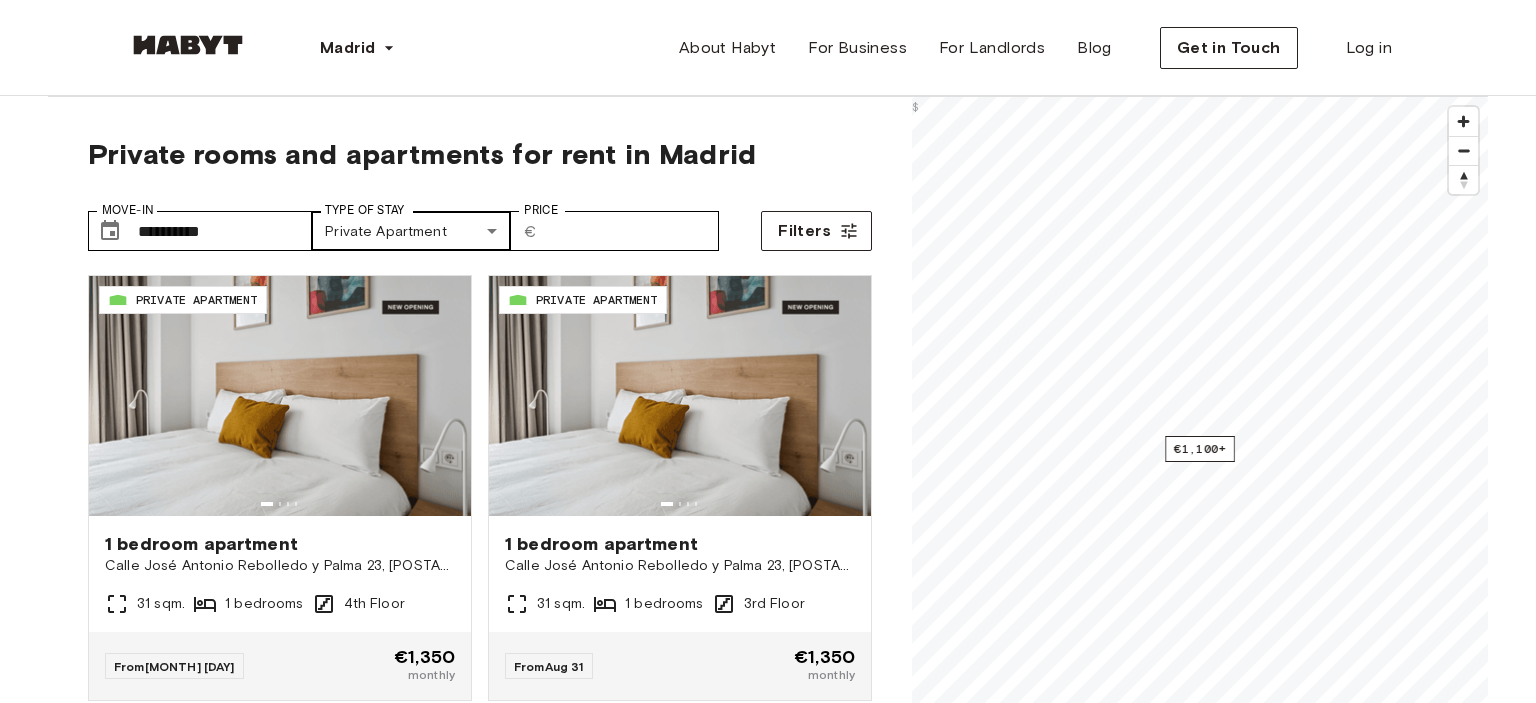 click on "**********" at bounding box center [768, 2403] 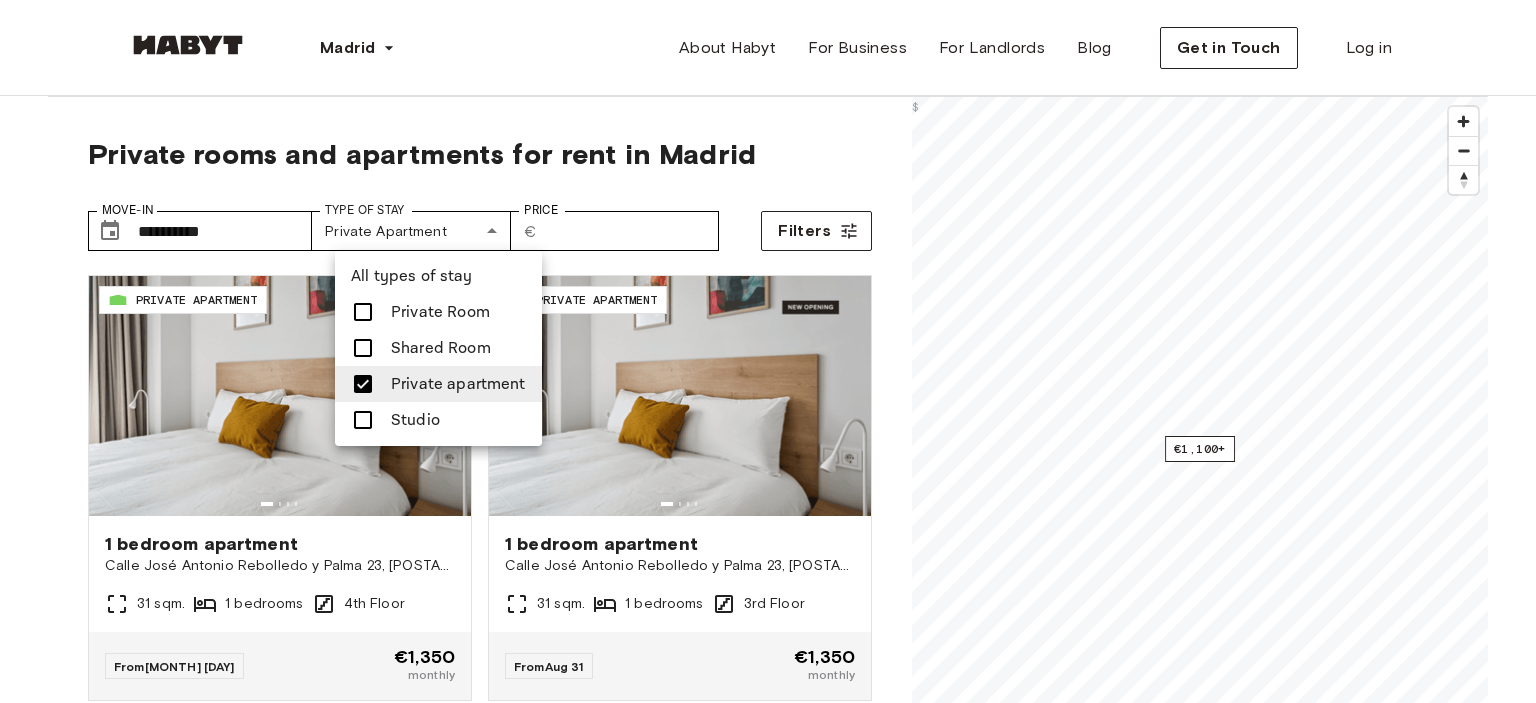 click at bounding box center (768, 351) 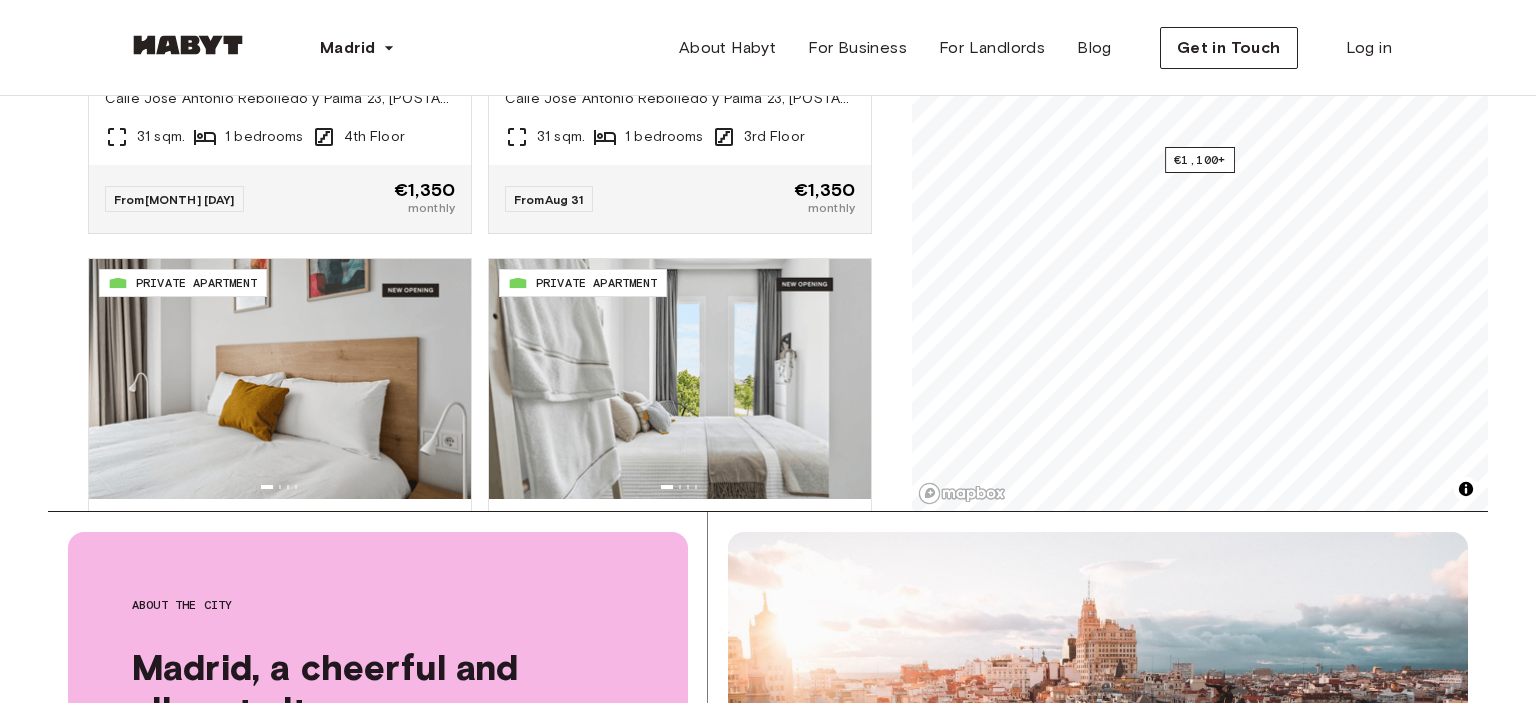 scroll, scrollTop: 409, scrollLeft: 0, axis: vertical 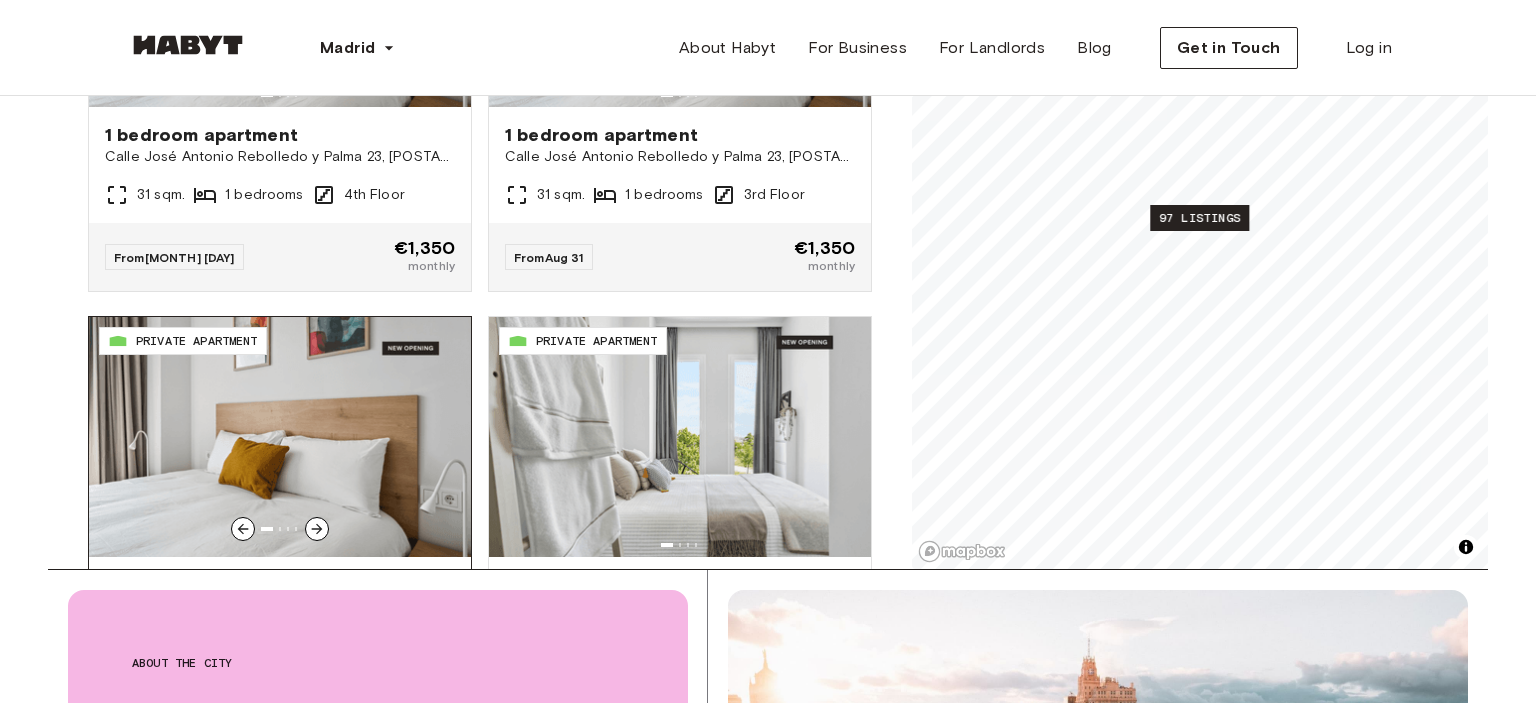 click at bounding box center (317, 529) 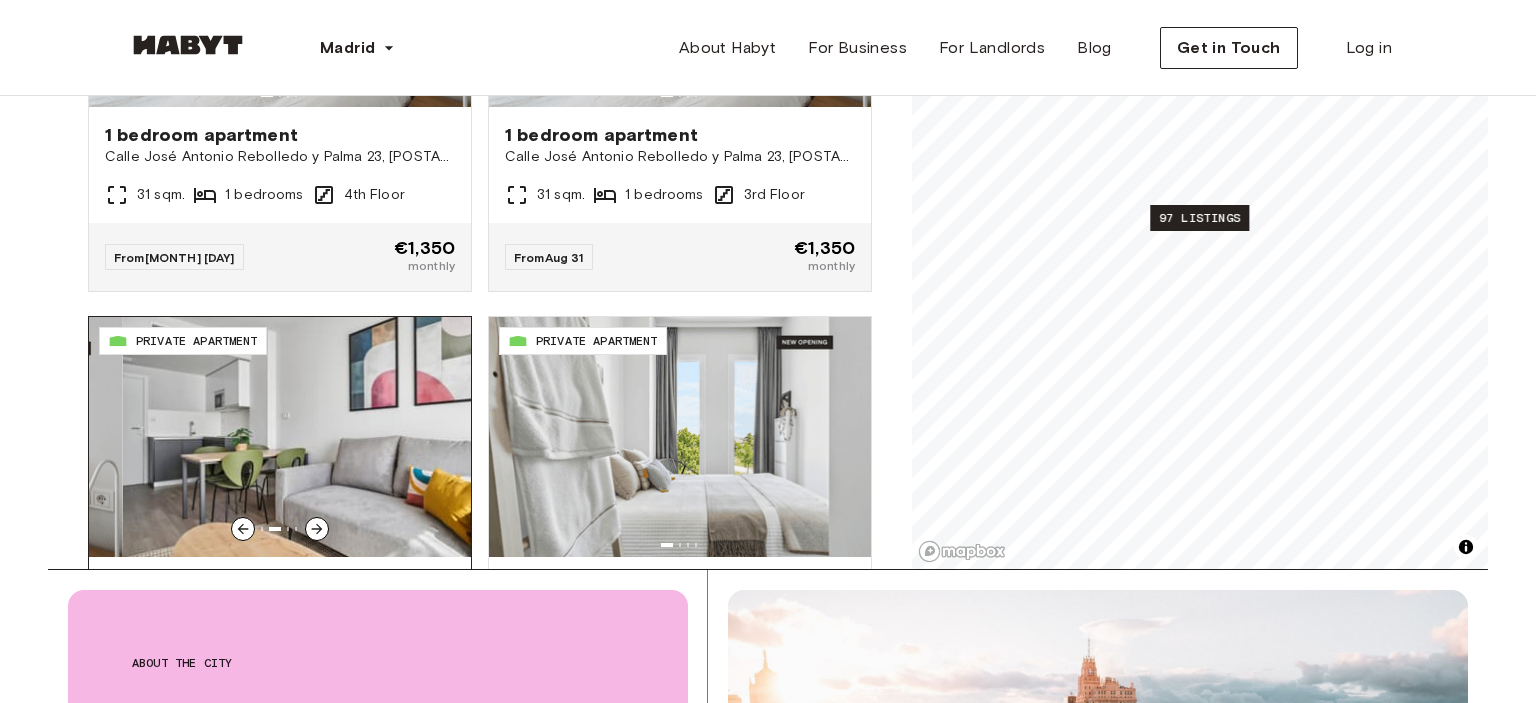 click 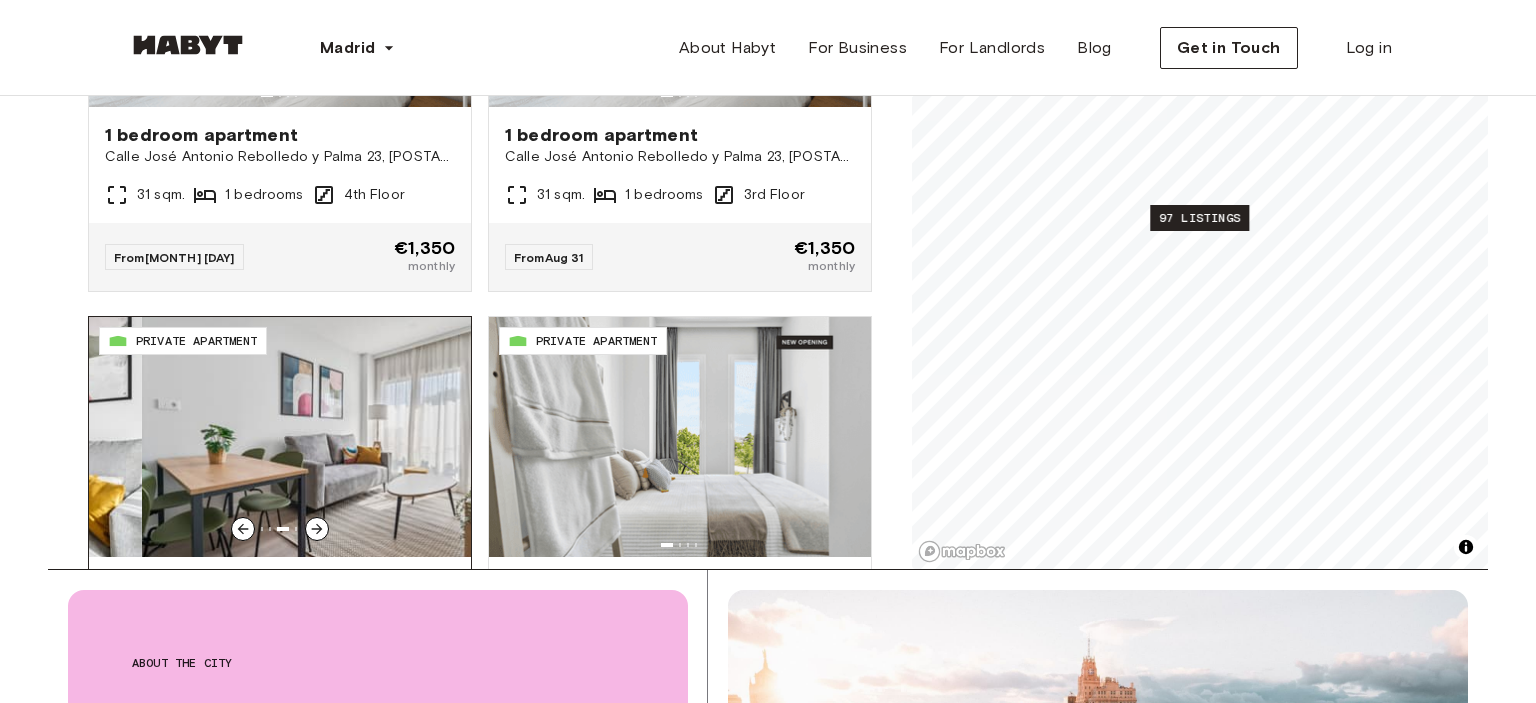 click 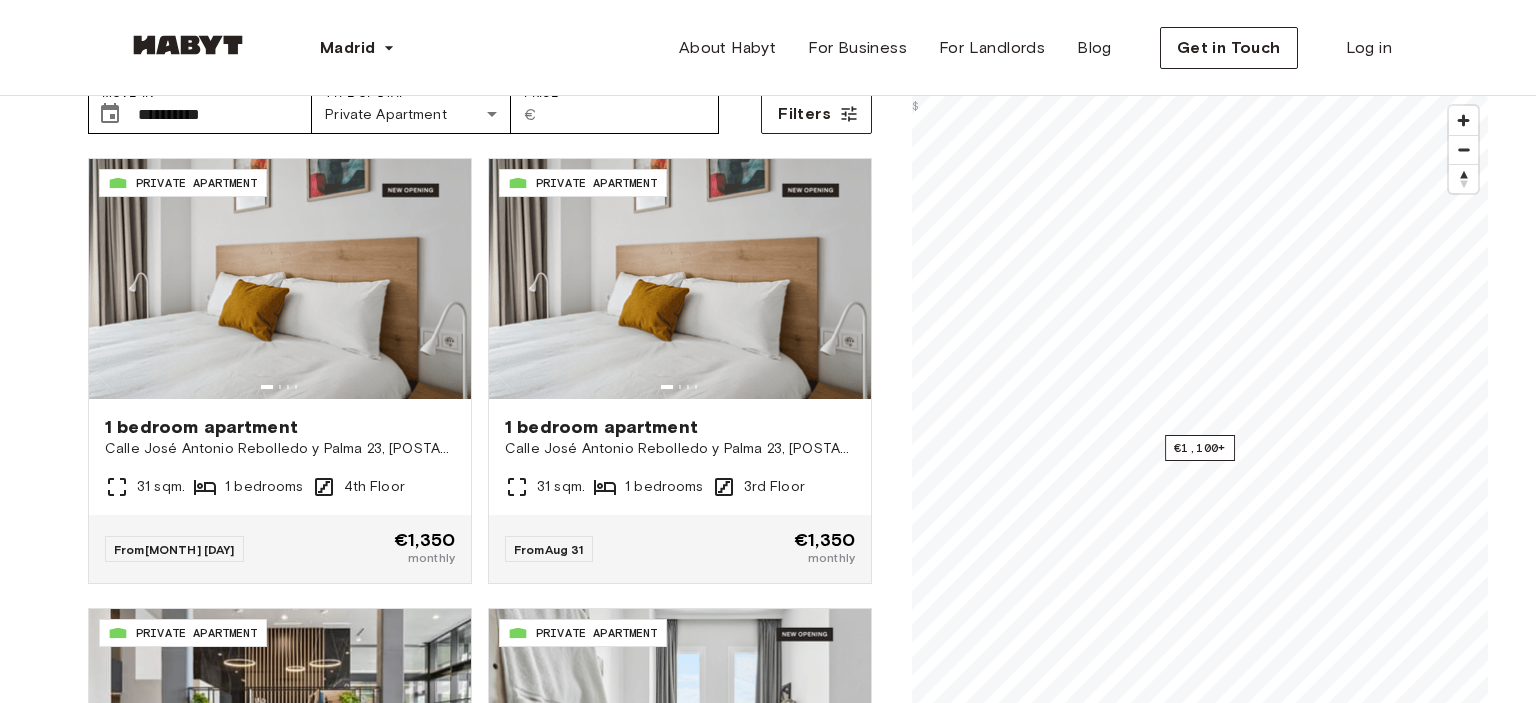 scroll, scrollTop: 513, scrollLeft: 0, axis: vertical 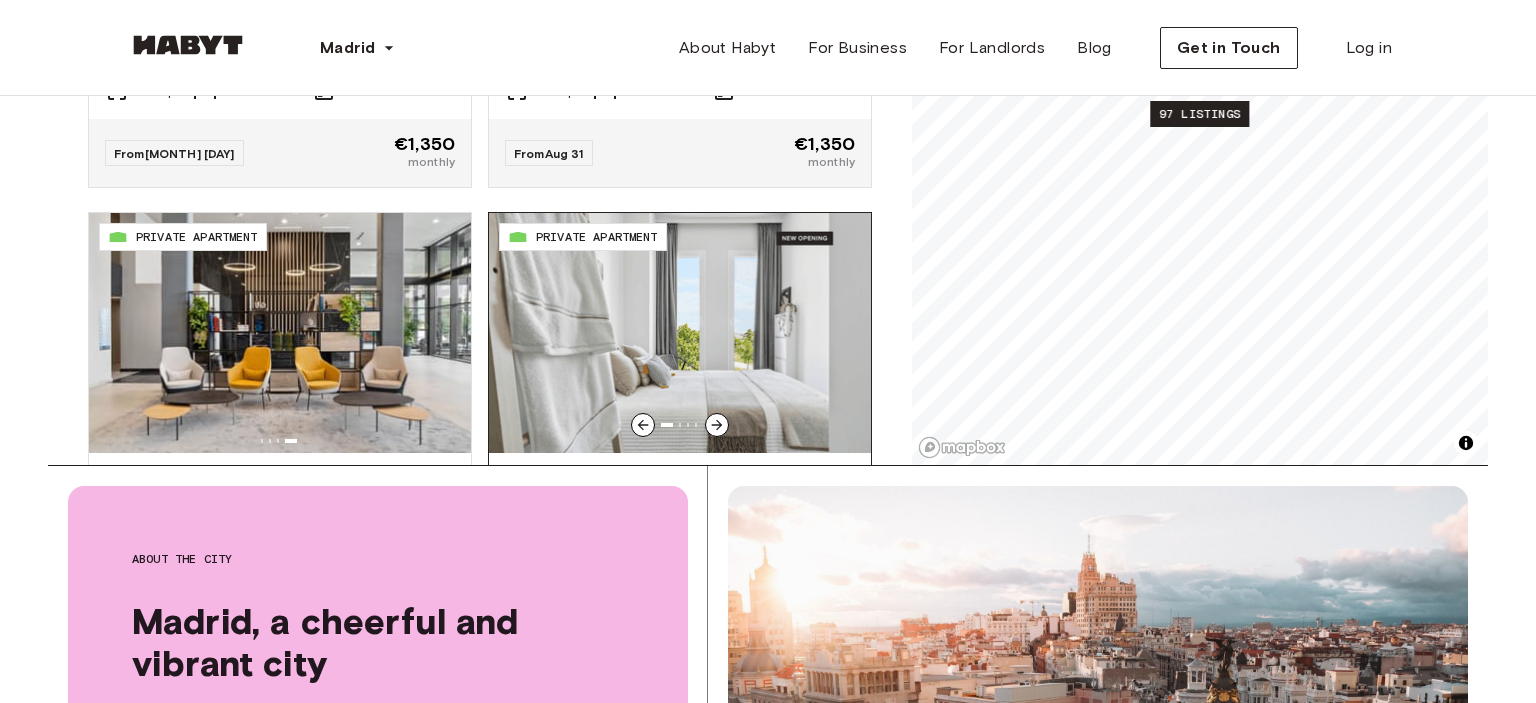 click 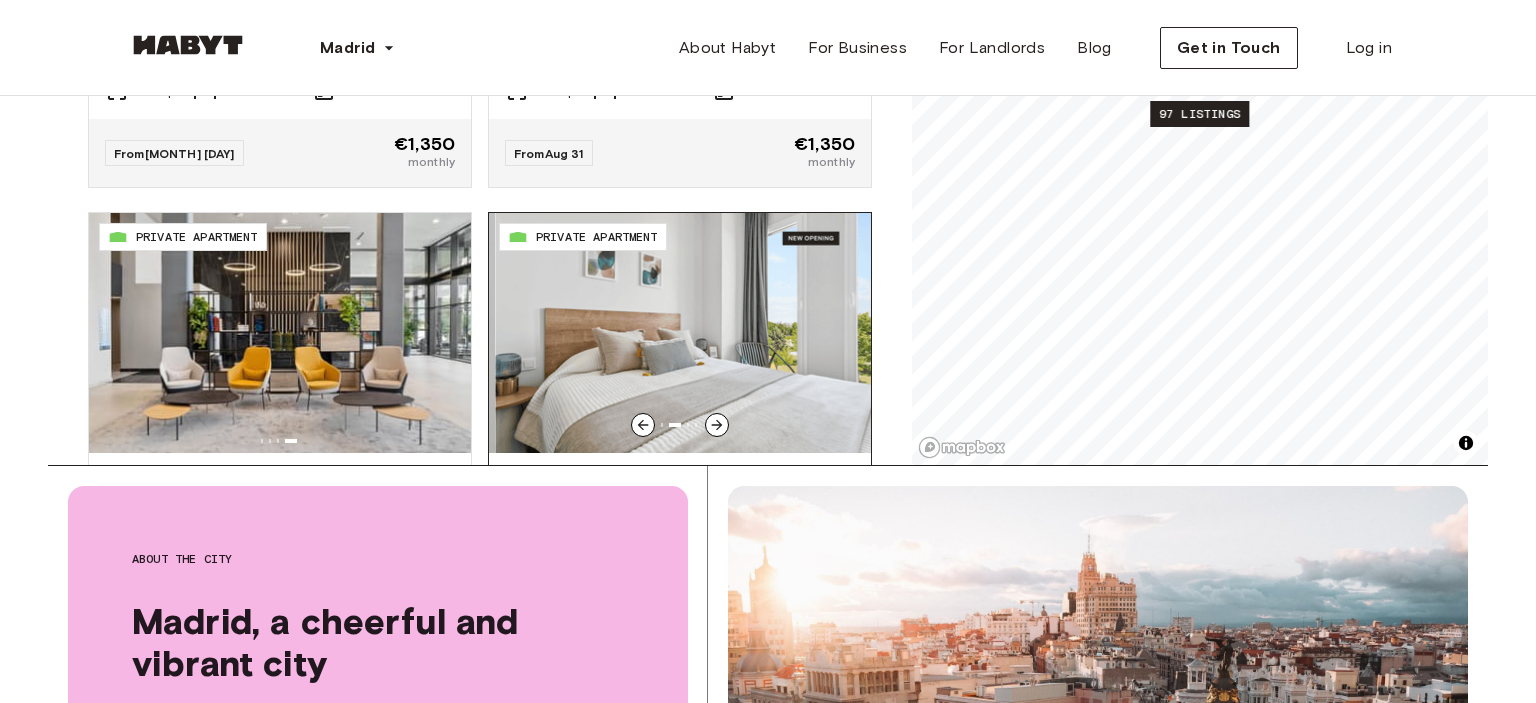 click 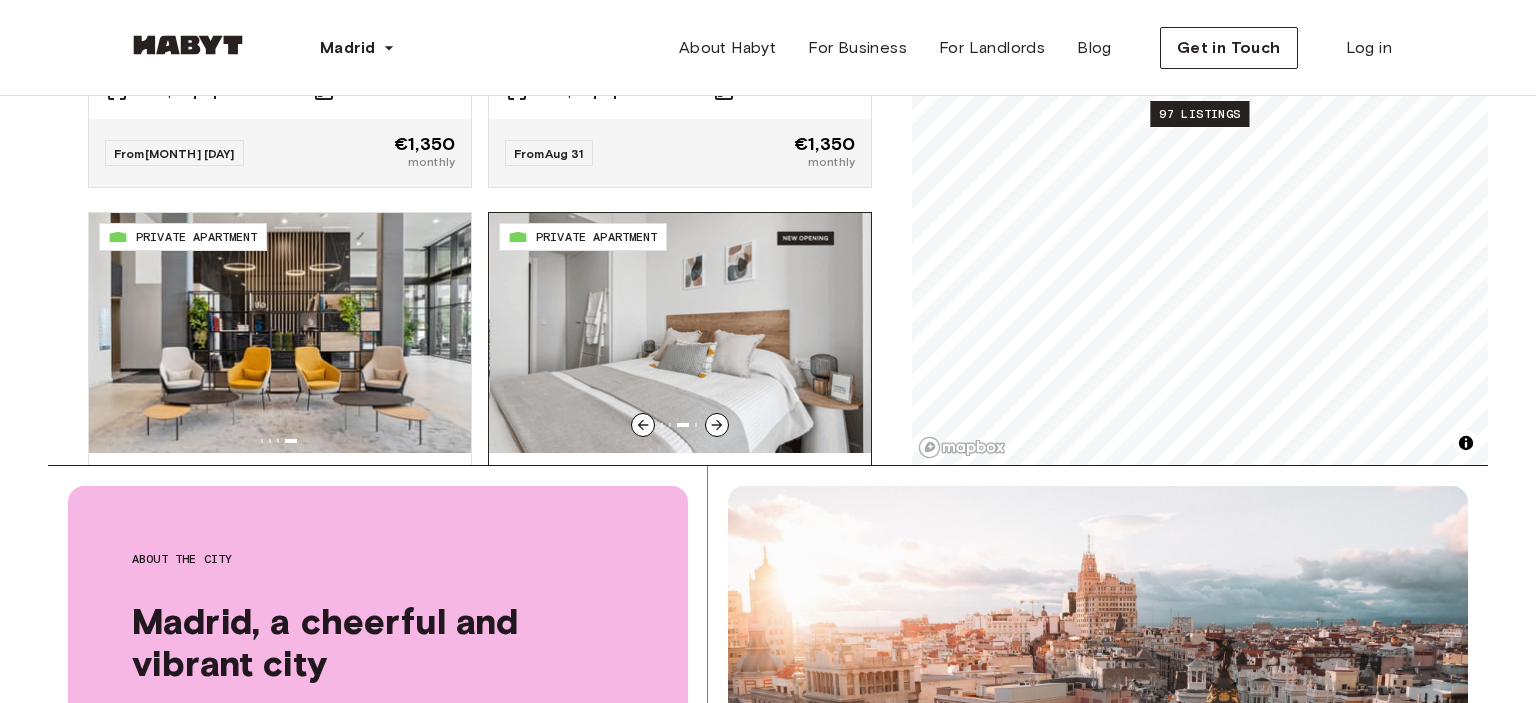 click 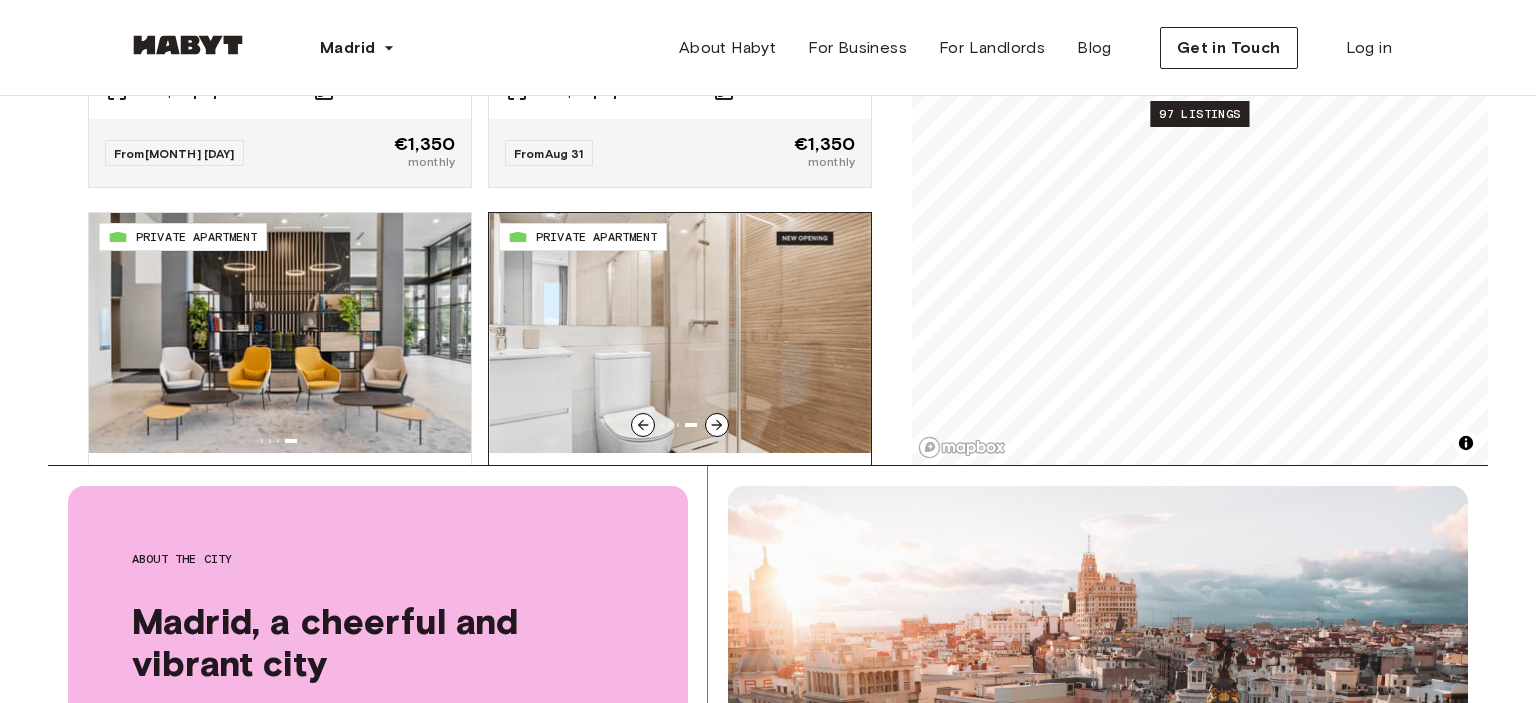 click 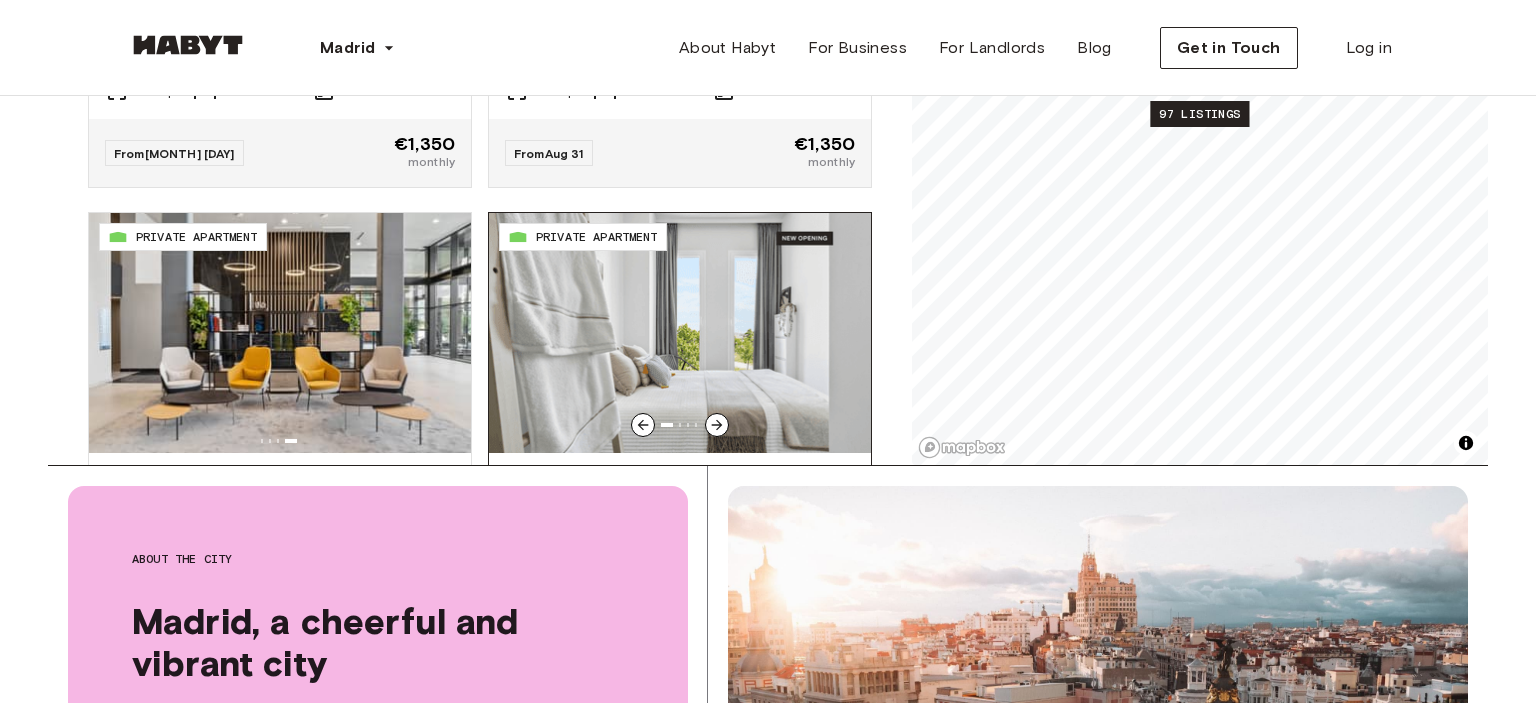 click 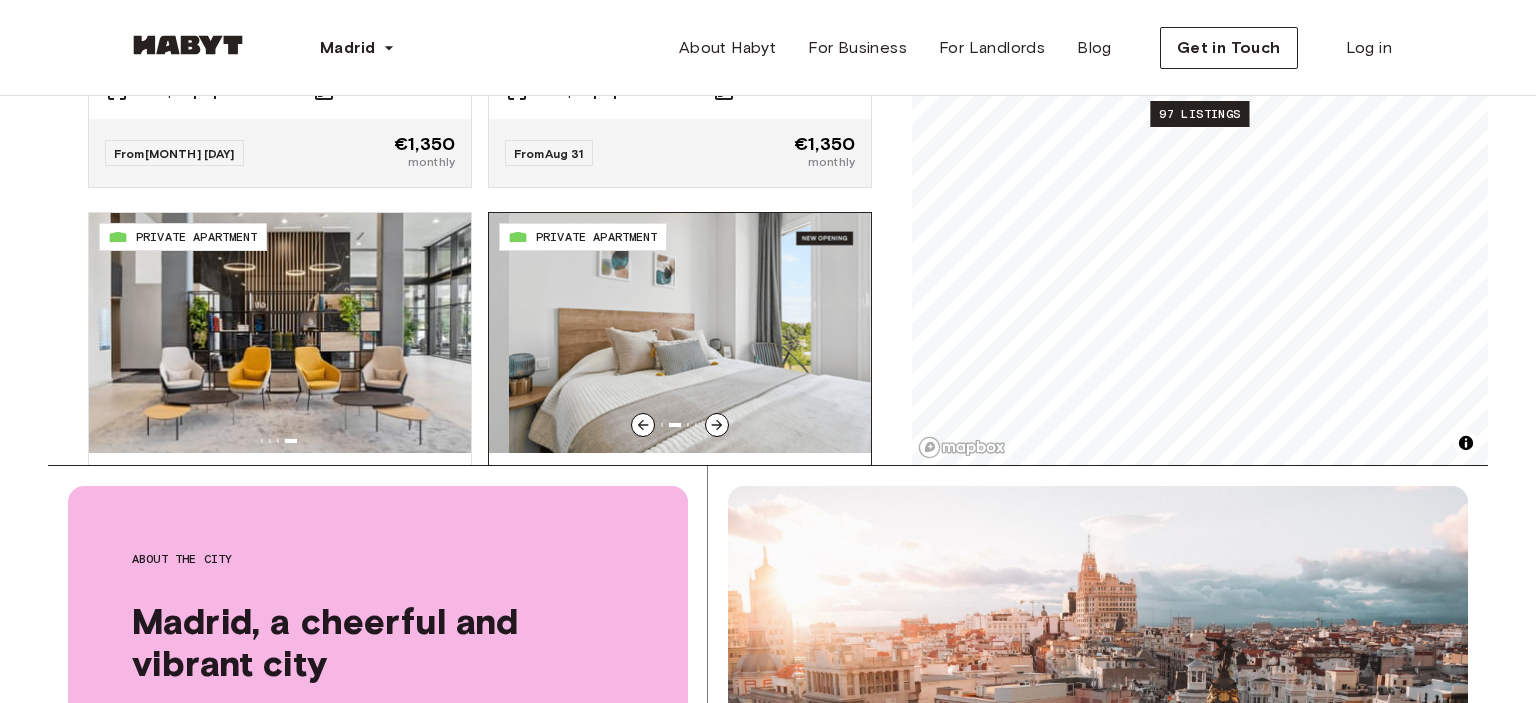 click 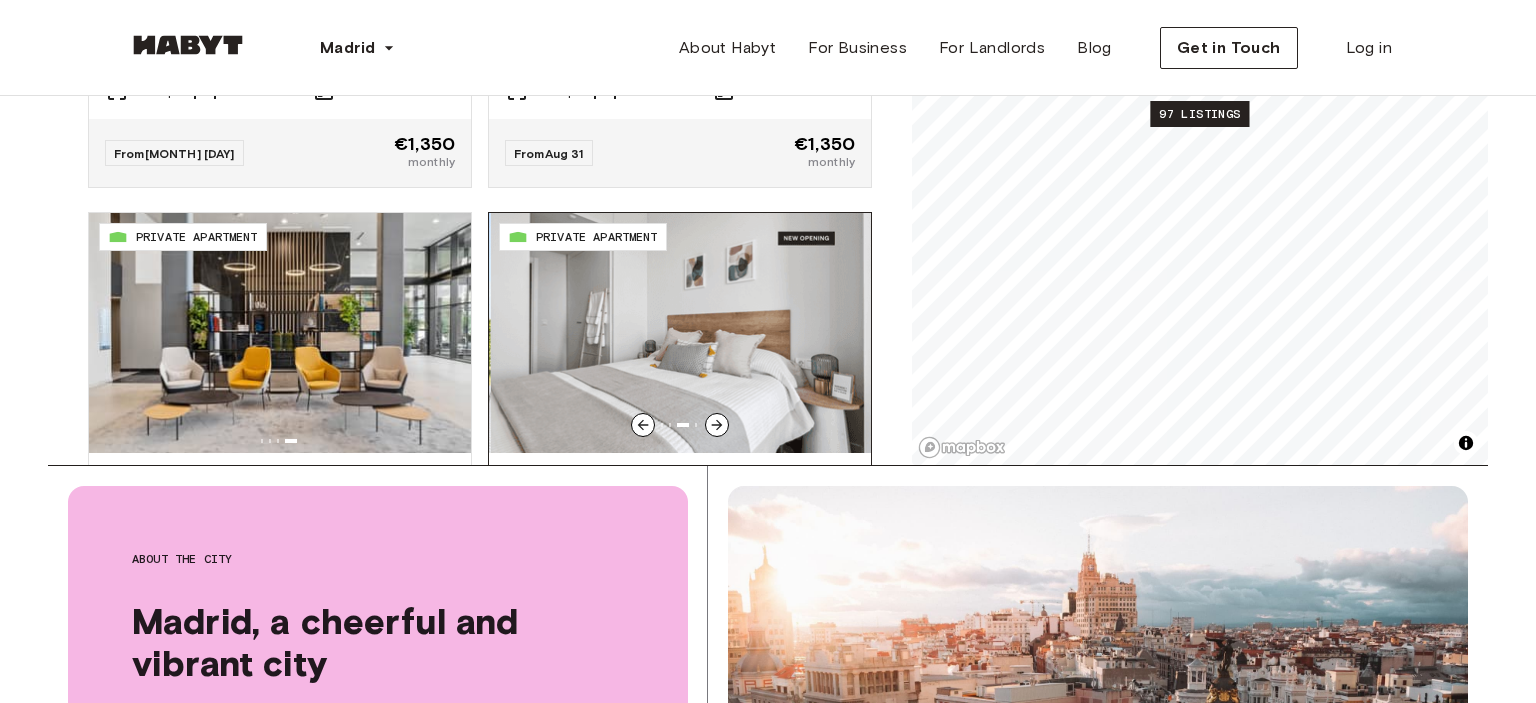 click 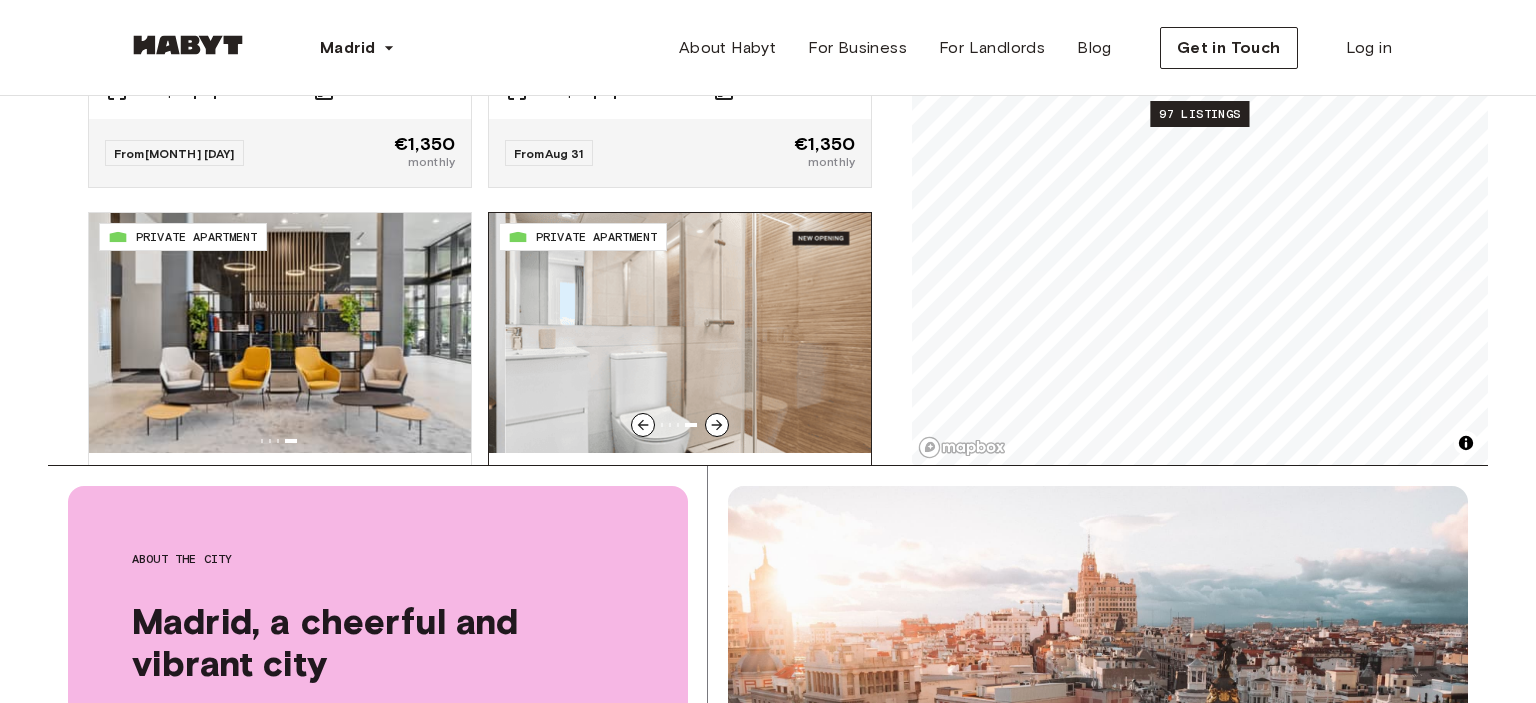 click 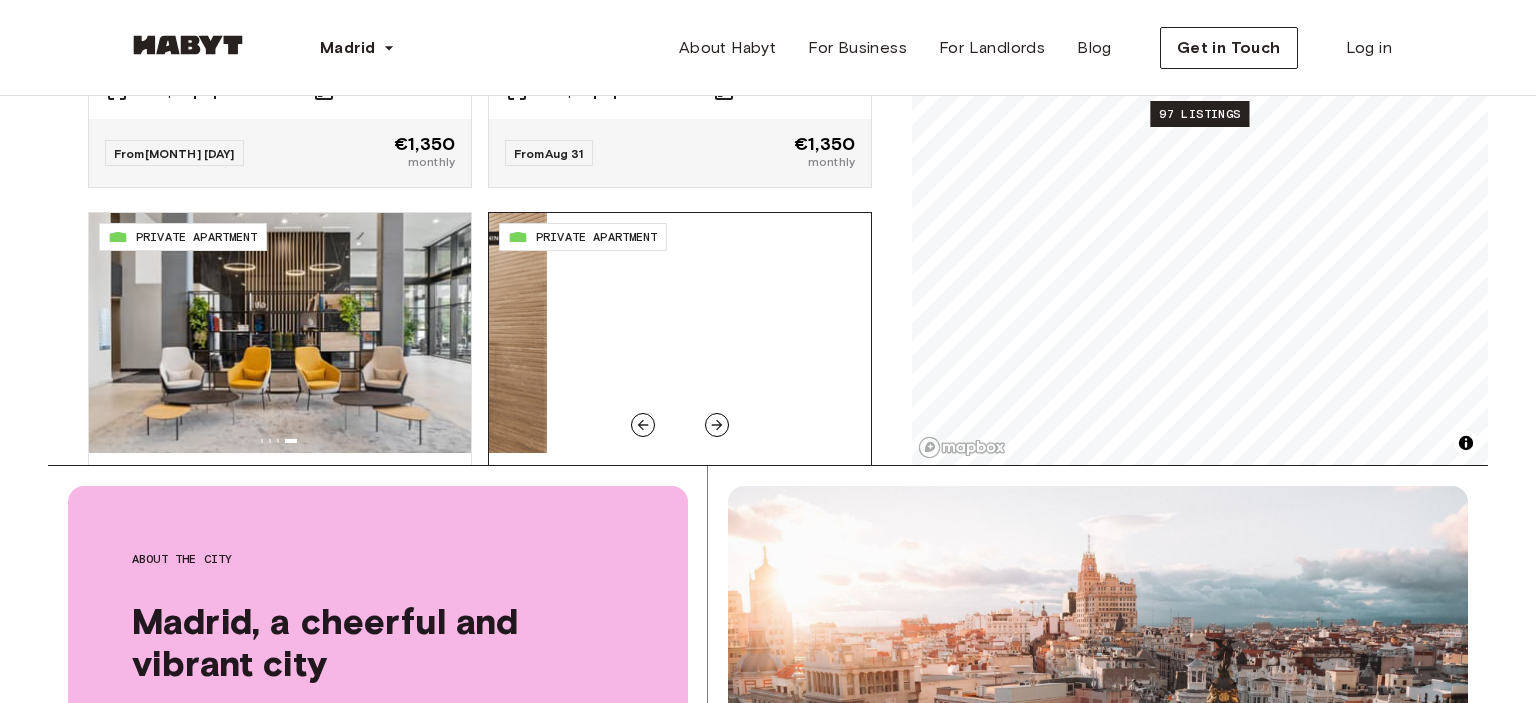 click 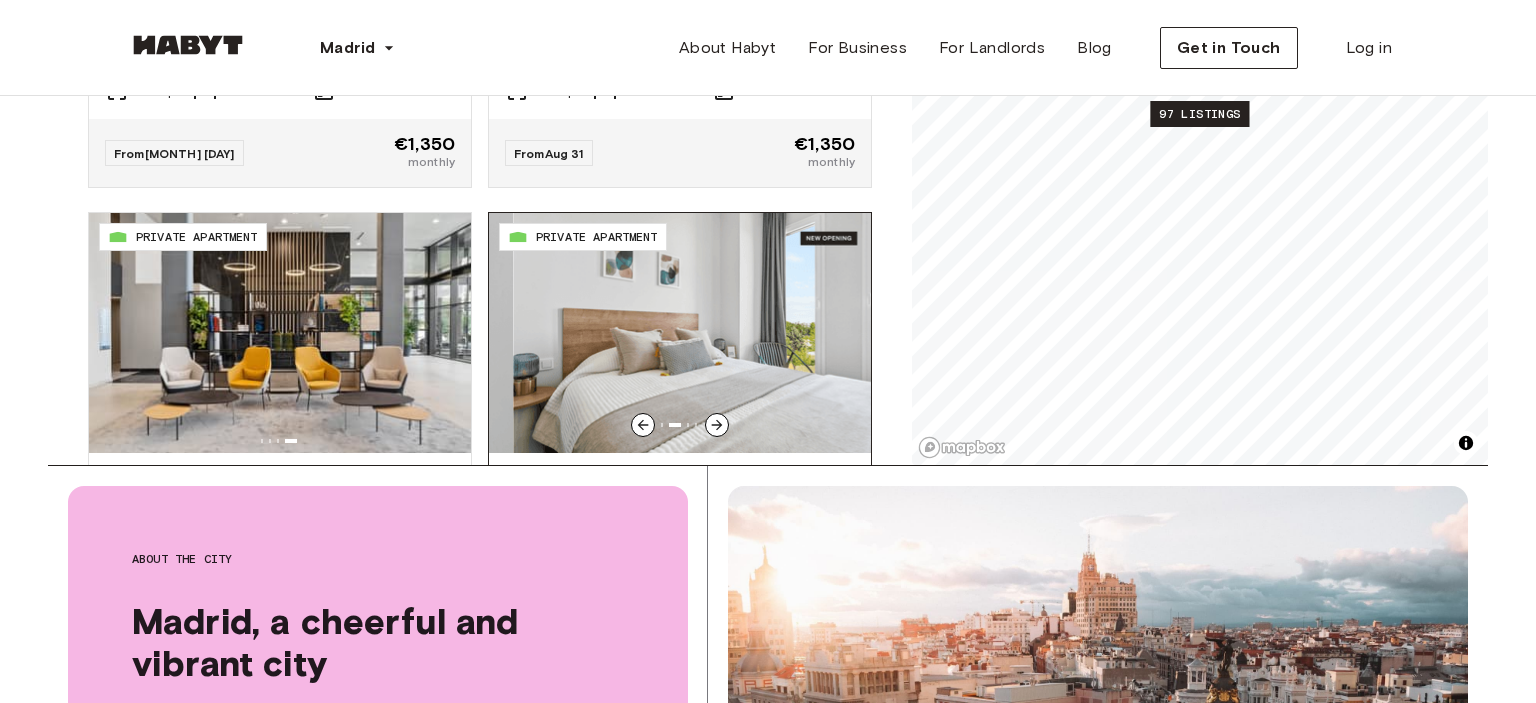 click at bounding box center [704, 333] 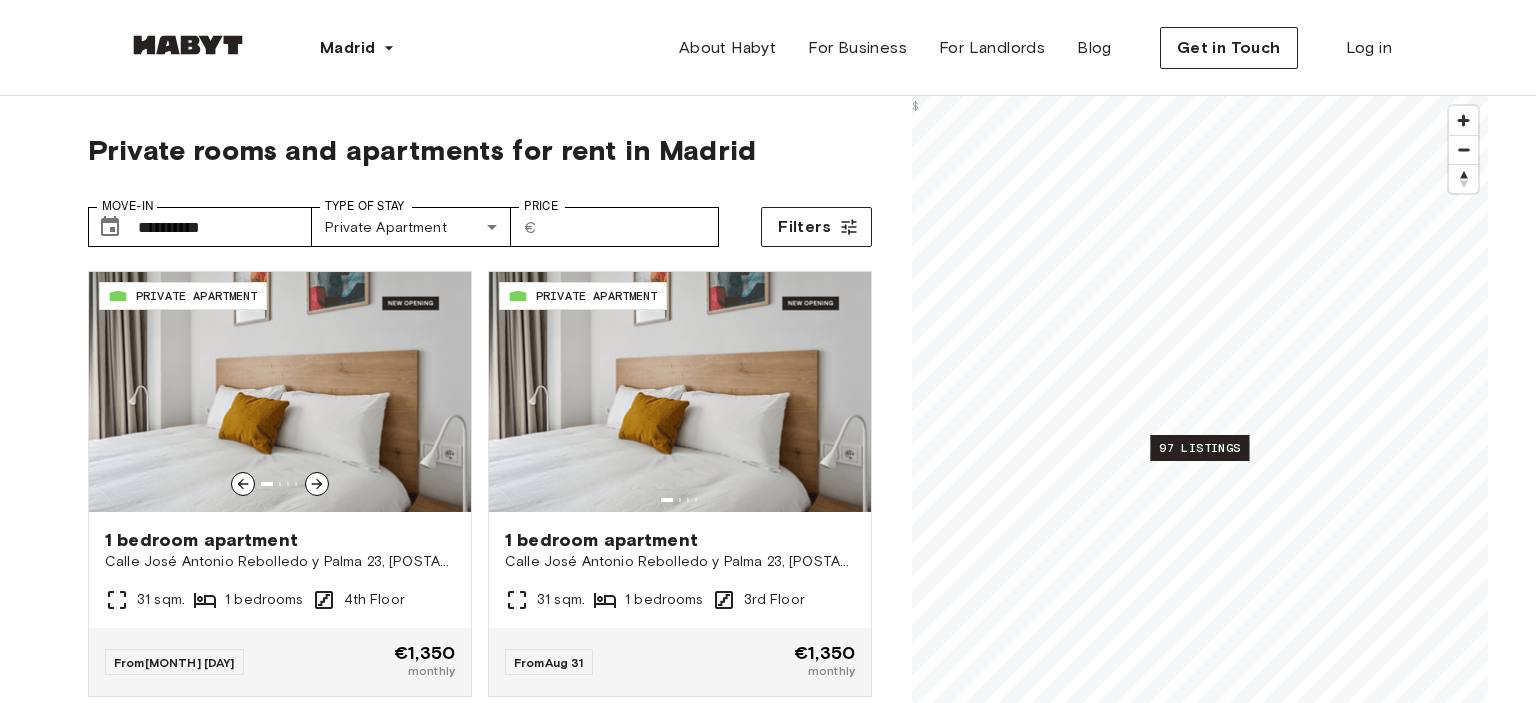 scroll, scrollTop: 0, scrollLeft: 0, axis: both 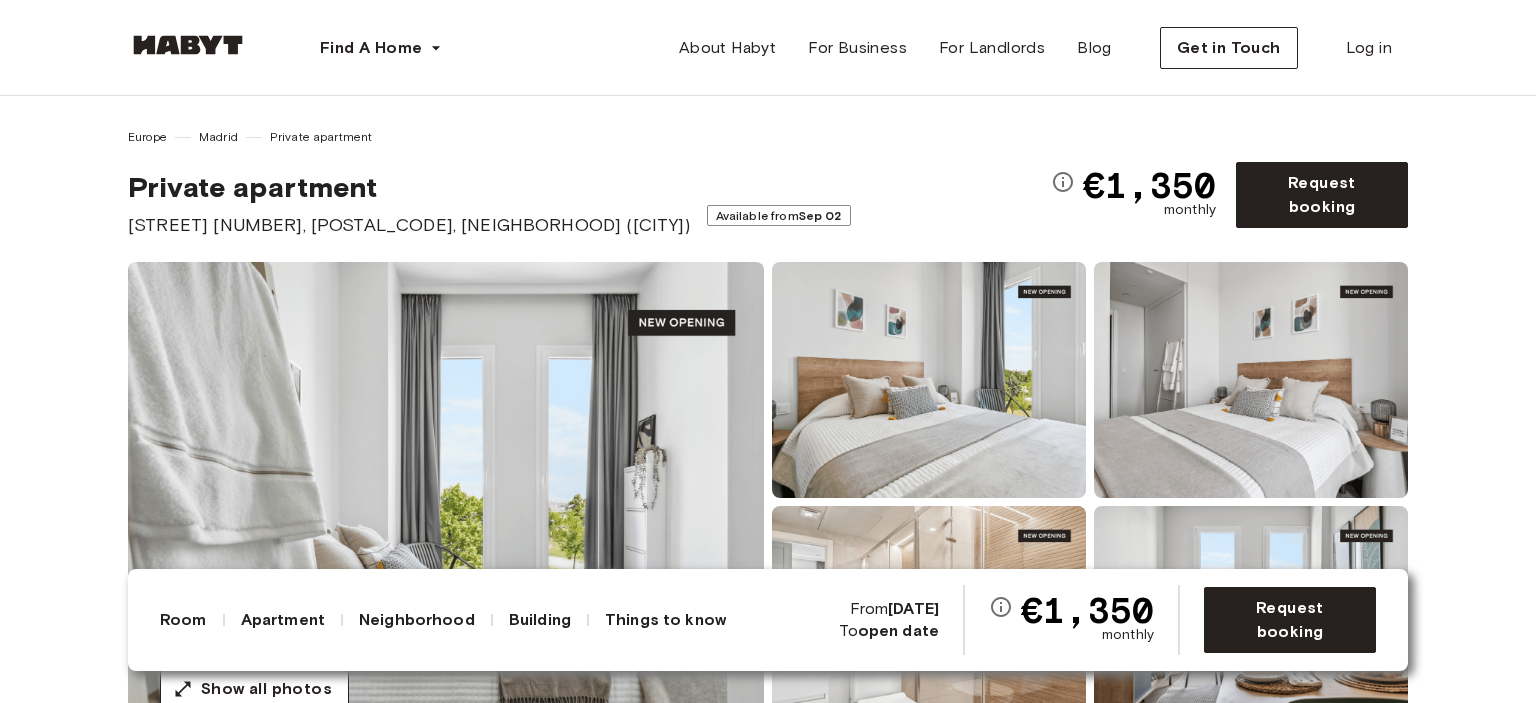 click on "[STREET] [NUMBER], [POSTAL_CODE], [NEIGHBORHOOD] ([CITY])" at bounding box center [409, 225] 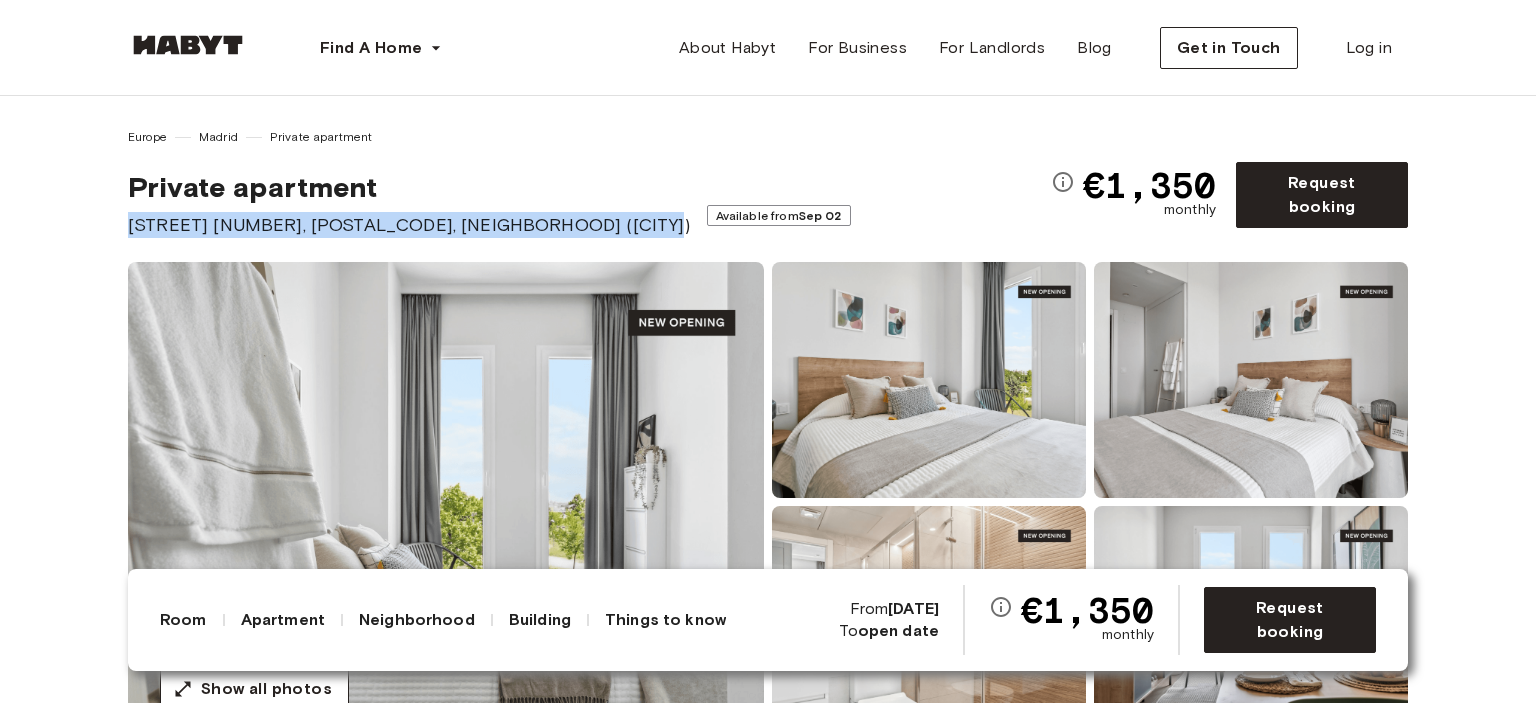 drag, startPoint x: 139, startPoint y: 223, endPoint x: 558, endPoint y: 225, distance: 419.00476 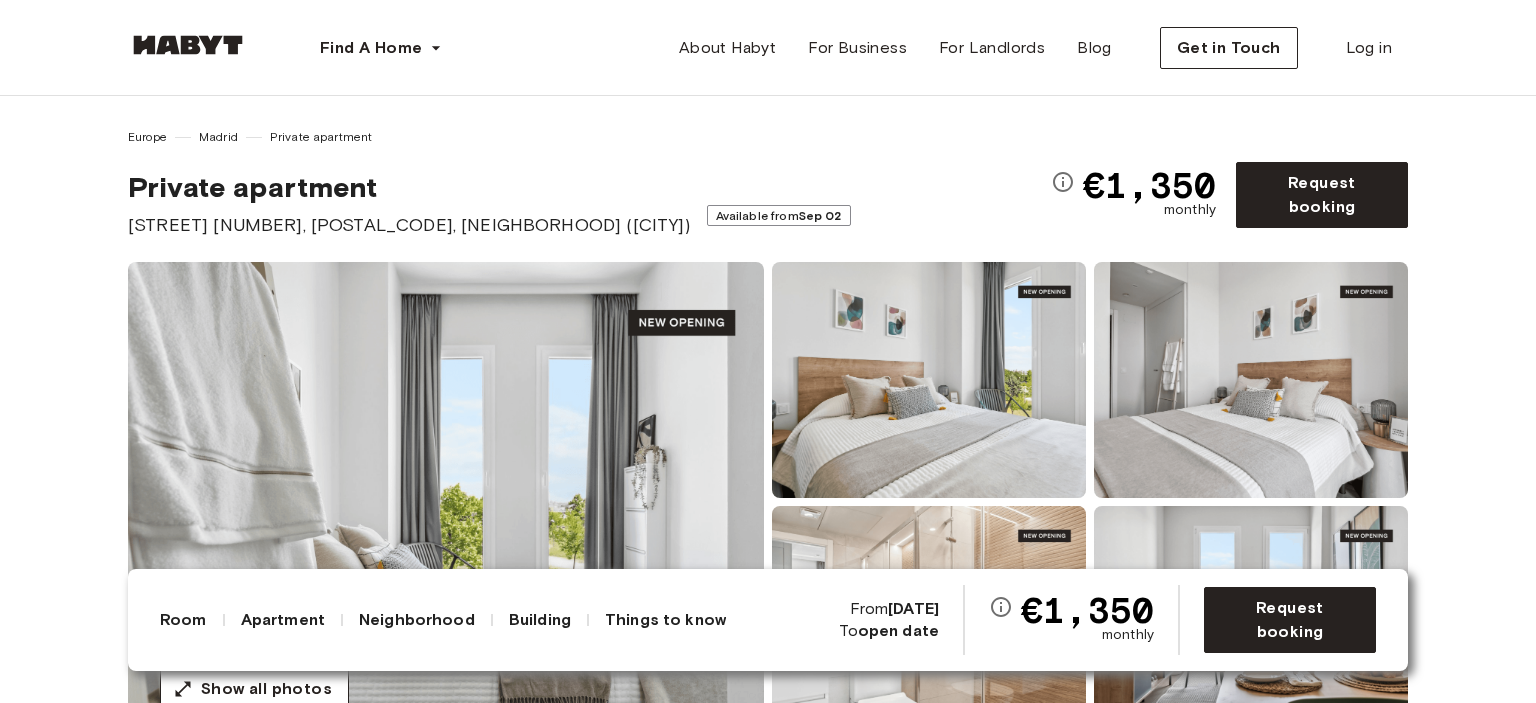 click on "Private apartment [STREET] [NUMBER], [POSTAL_CODE], [NEIGHBORHOOD] ([CITY]) Available from  [DATE]" at bounding box center (589, 204) 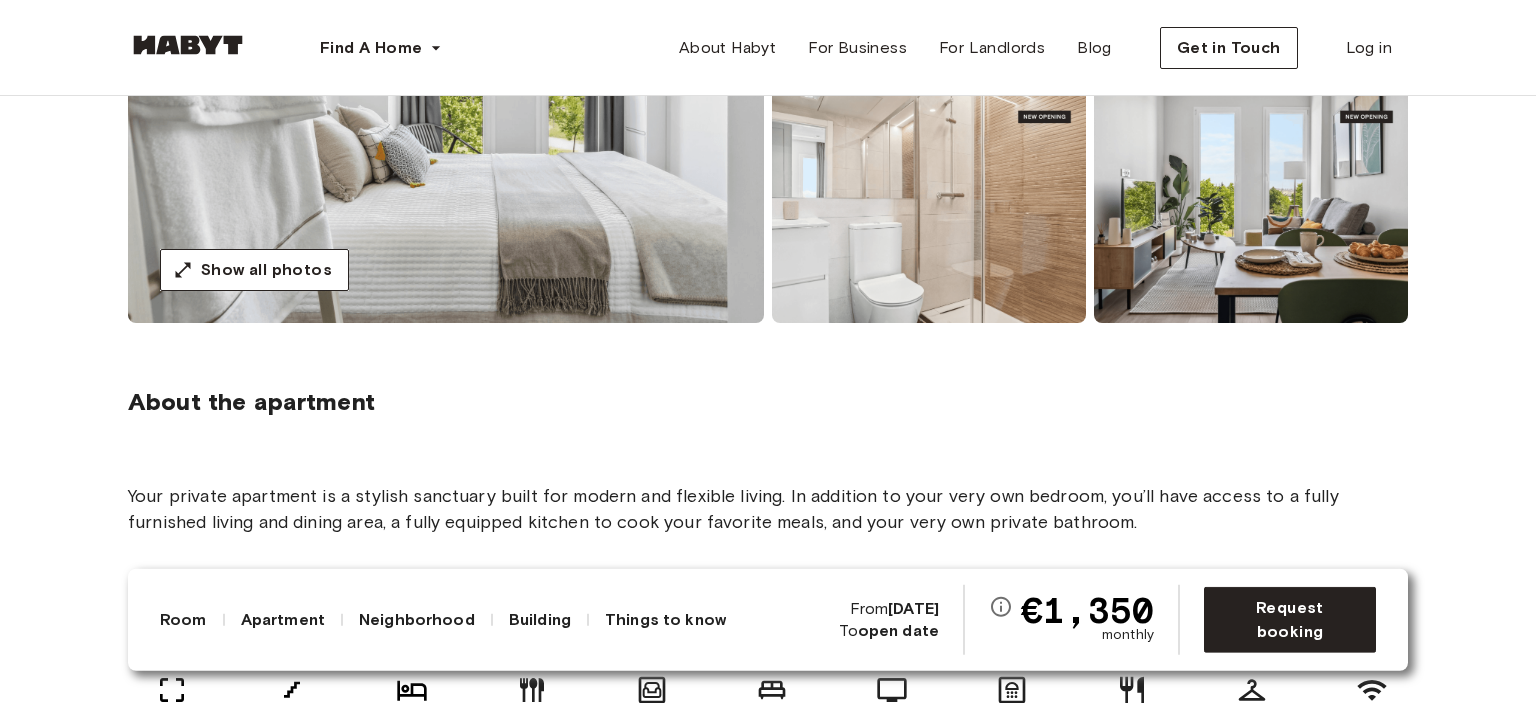 scroll, scrollTop: 0, scrollLeft: 0, axis: both 